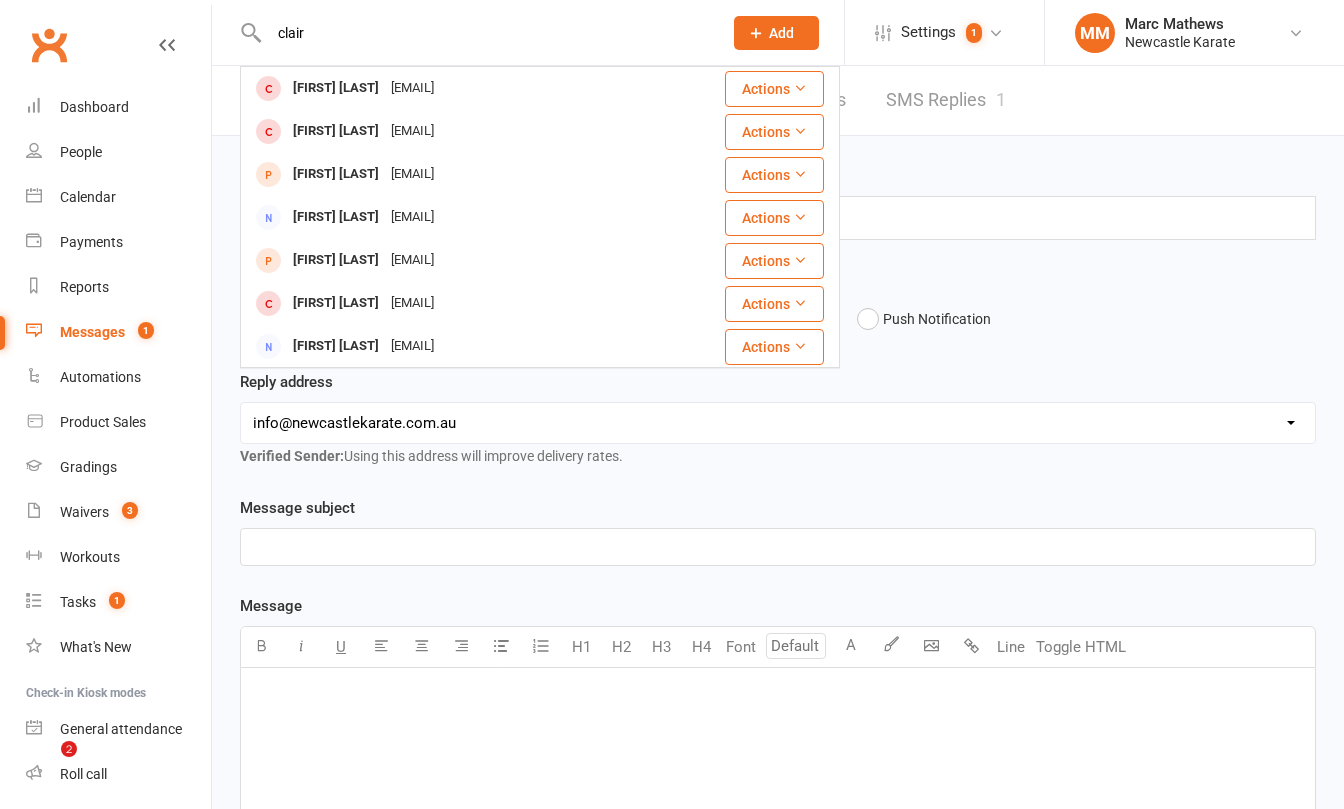 scroll, scrollTop: 0, scrollLeft: 0, axis: both 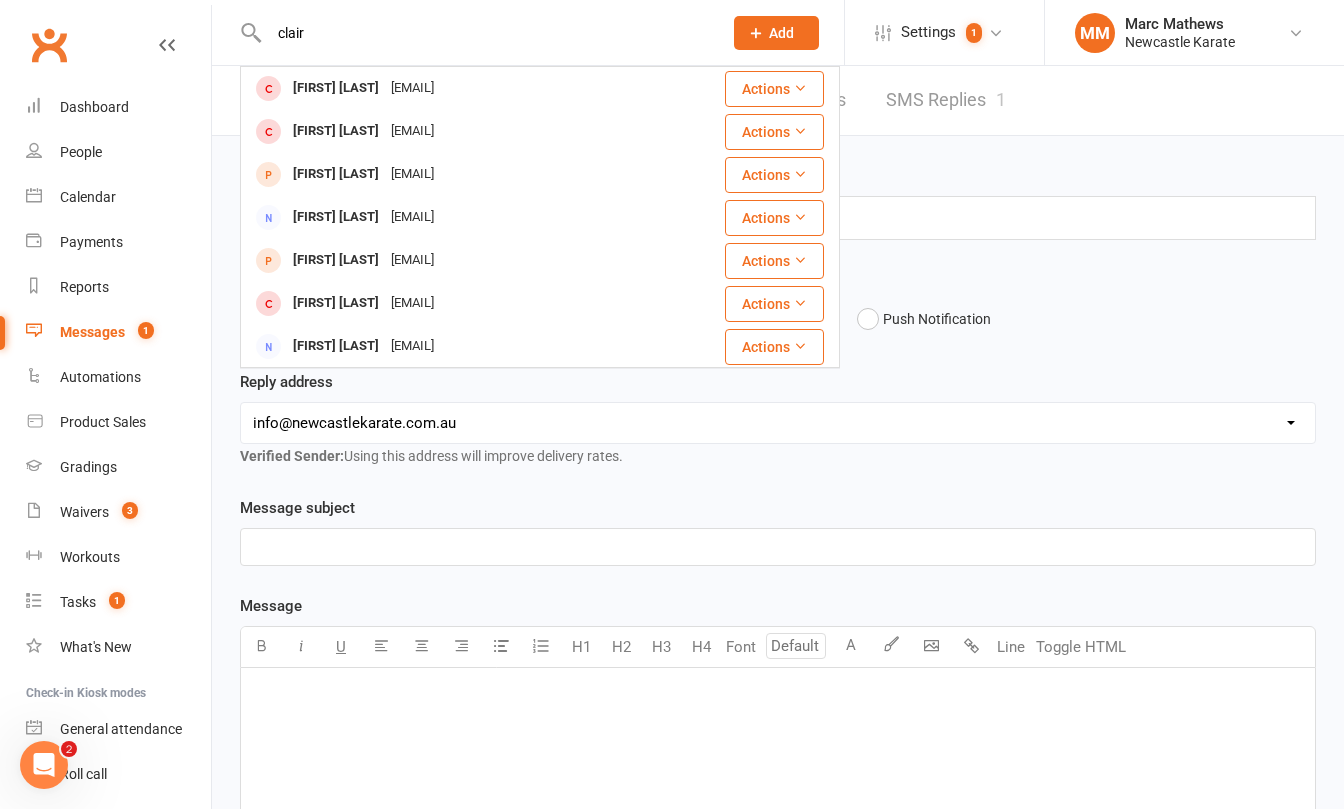 click on "clair" at bounding box center [485, 33] 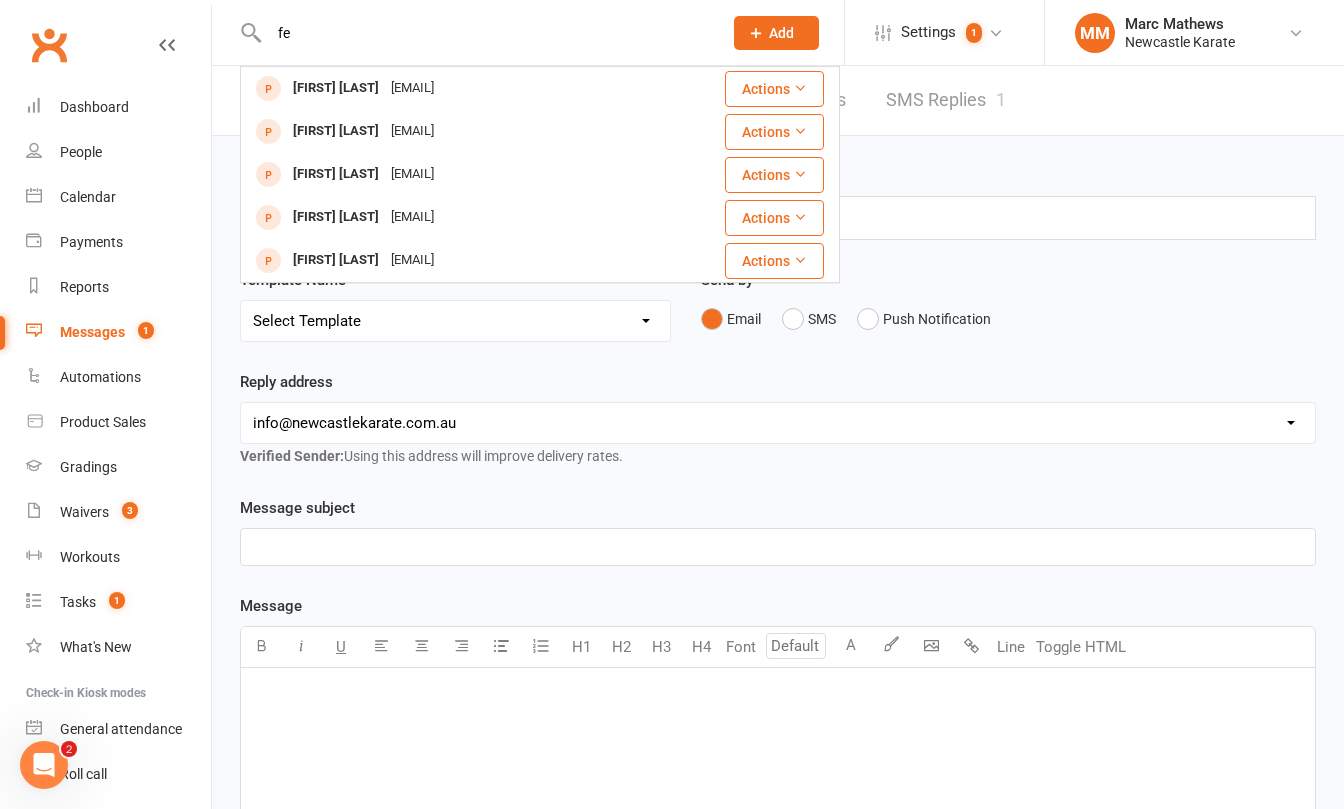type on "f" 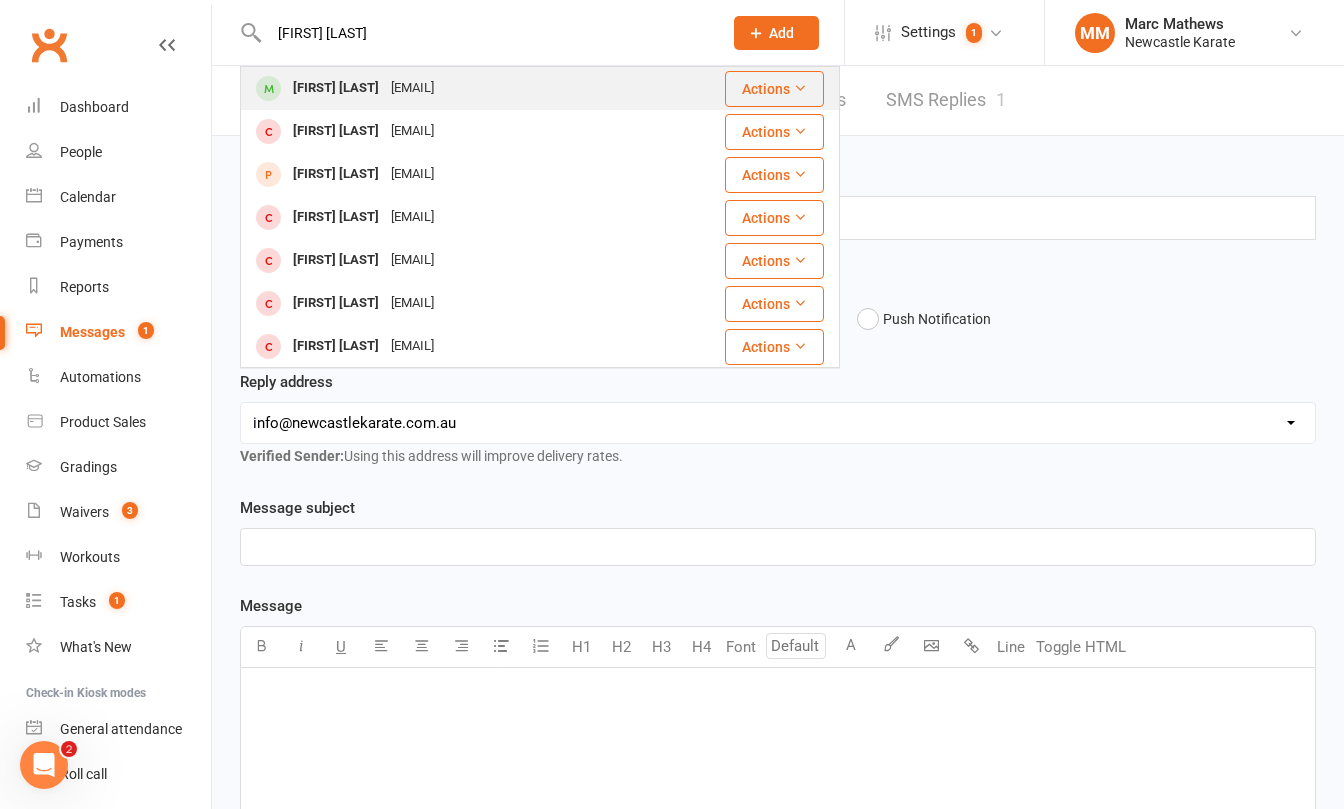 type on "hugo fench" 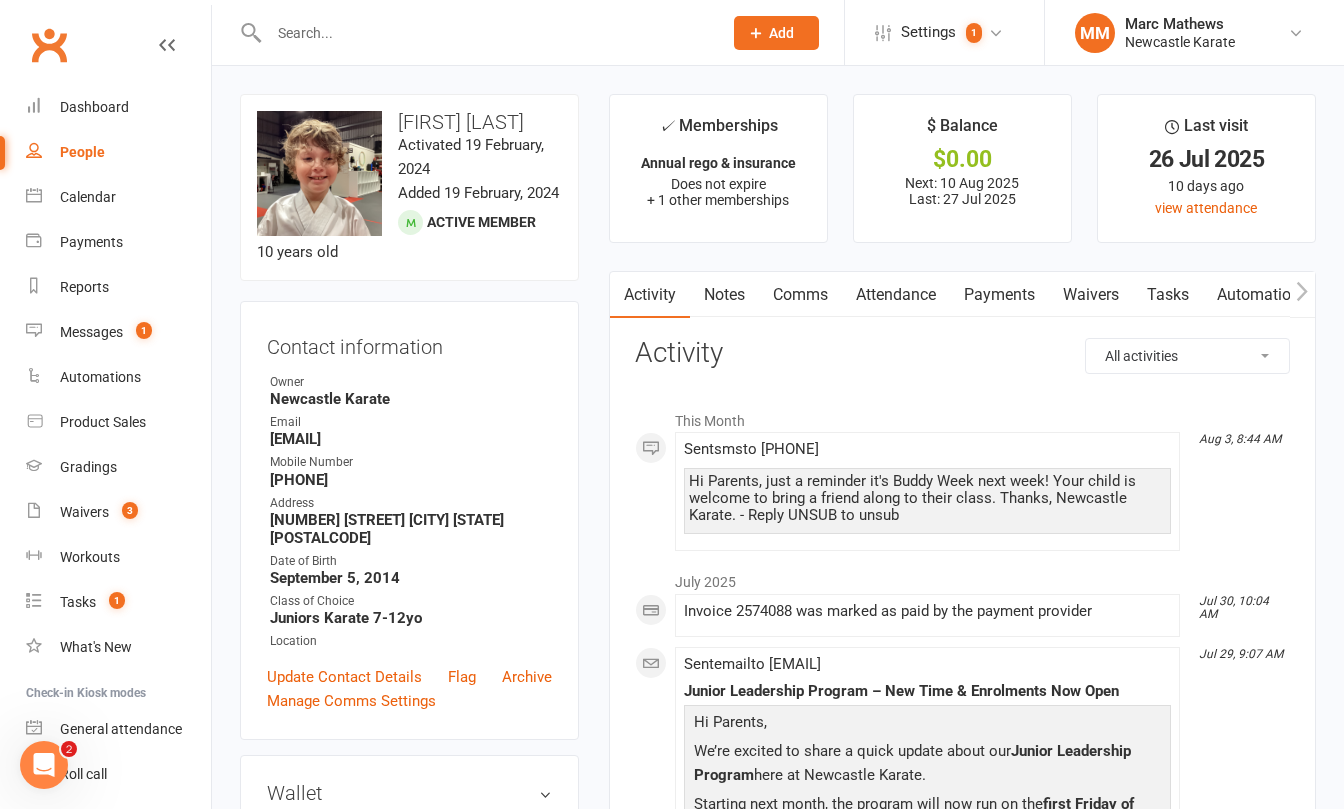 click on "Clubworx" at bounding box center [49, 45] 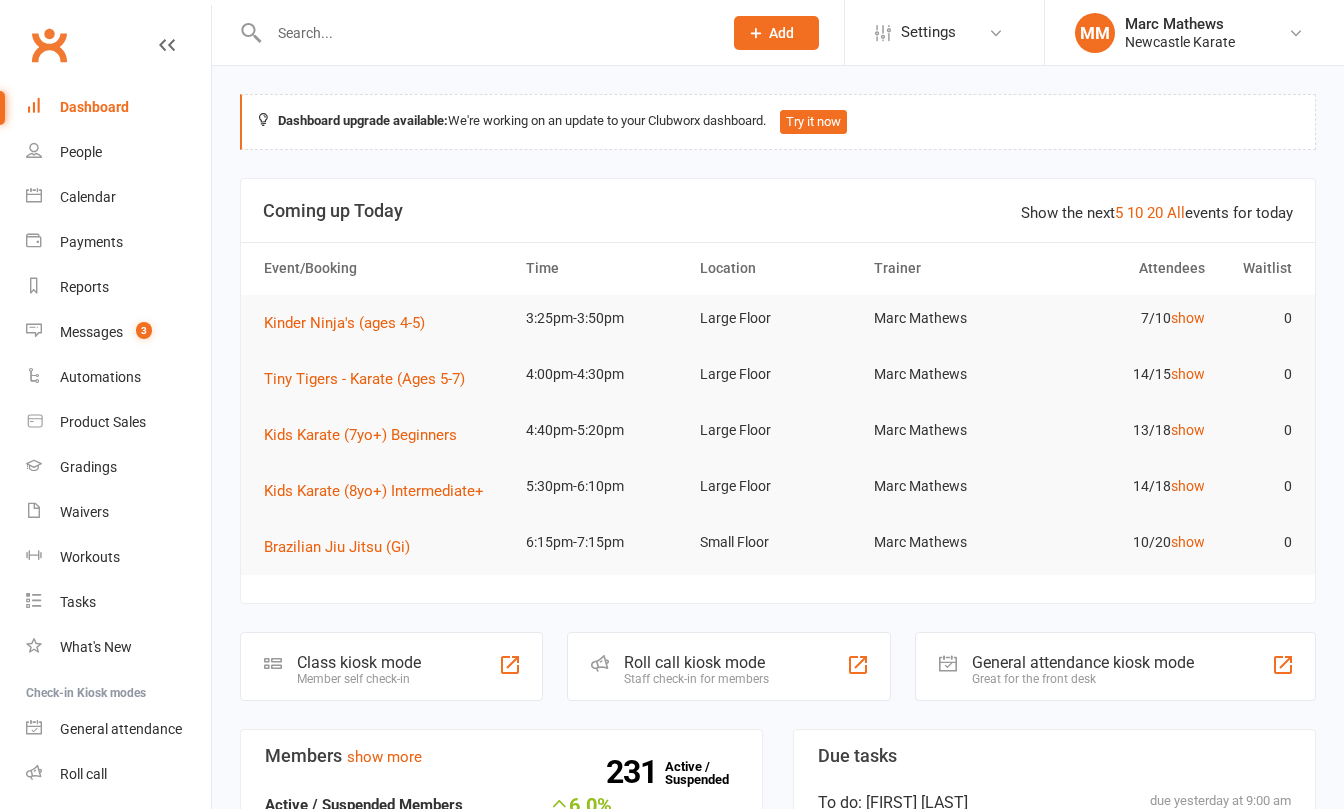 scroll, scrollTop: 0, scrollLeft: 0, axis: both 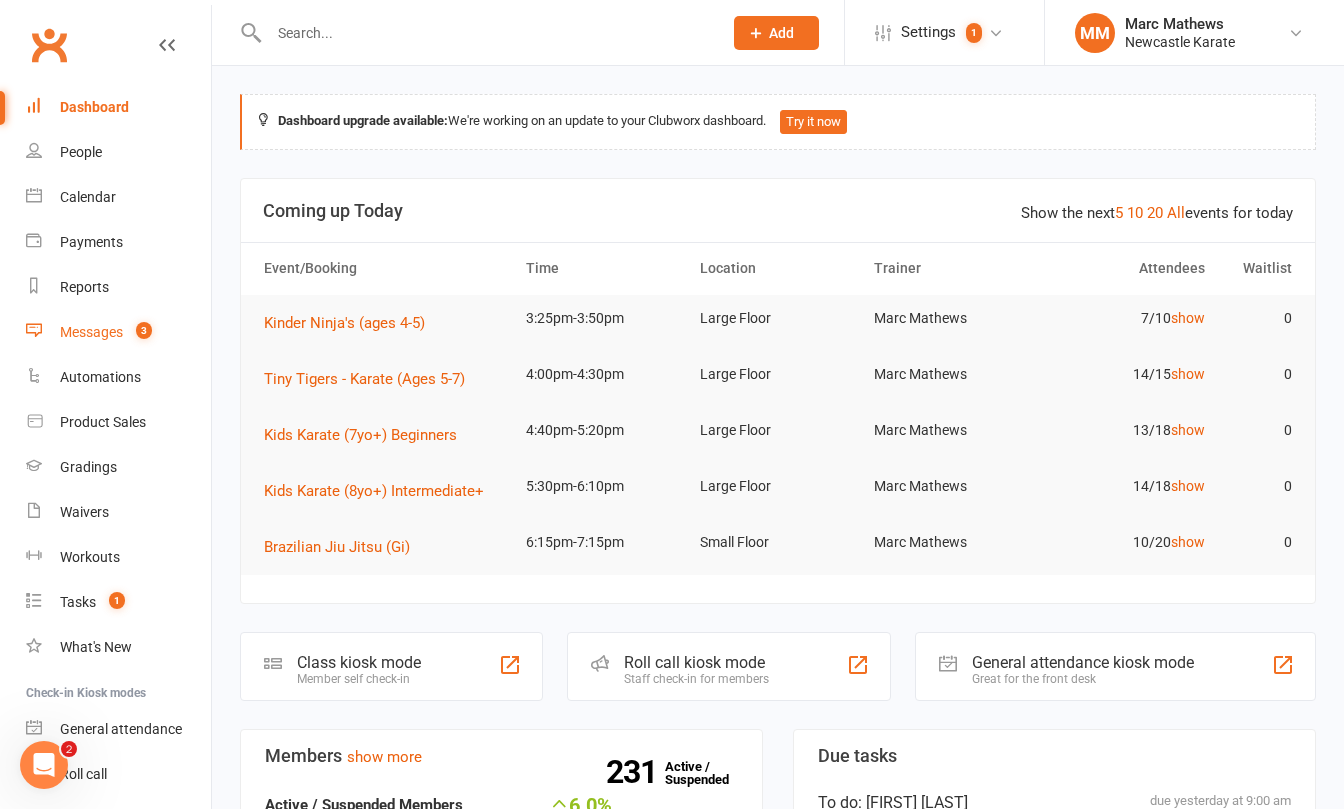 click on "Messages" at bounding box center (91, 332) 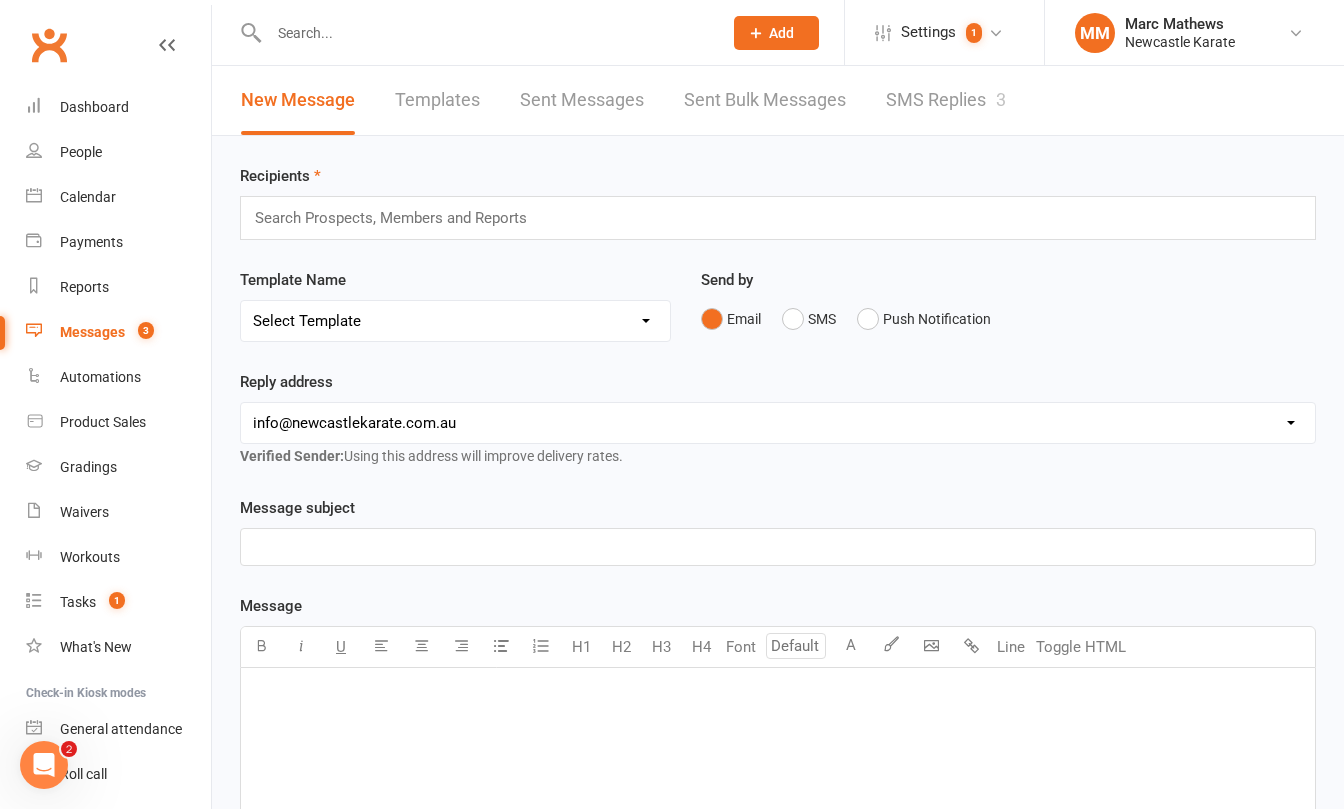 click on "SMS Replies  3" at bounding box center [946, 100] 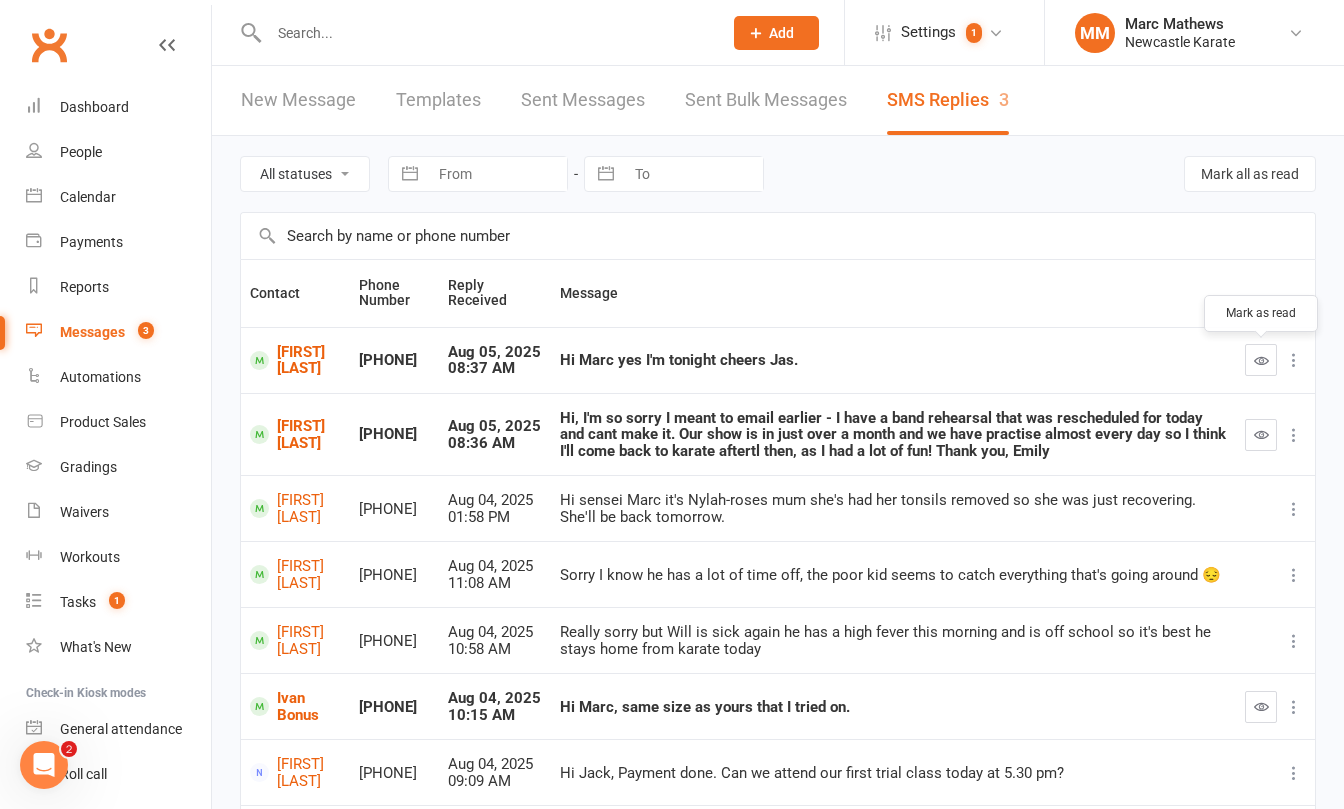 click at bounding box center (1261, 360) 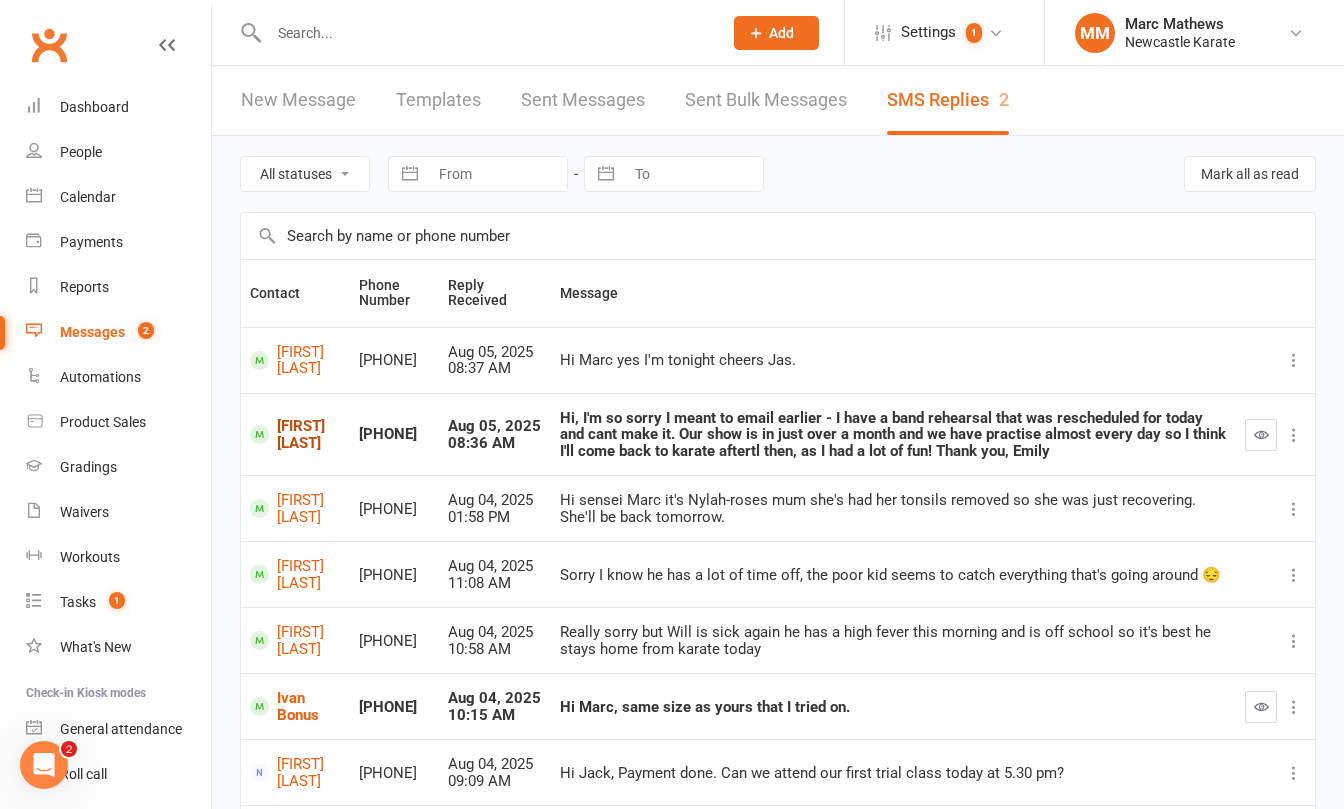 click on "[FIRST] [LAST]" at bounding box center (295, 434) 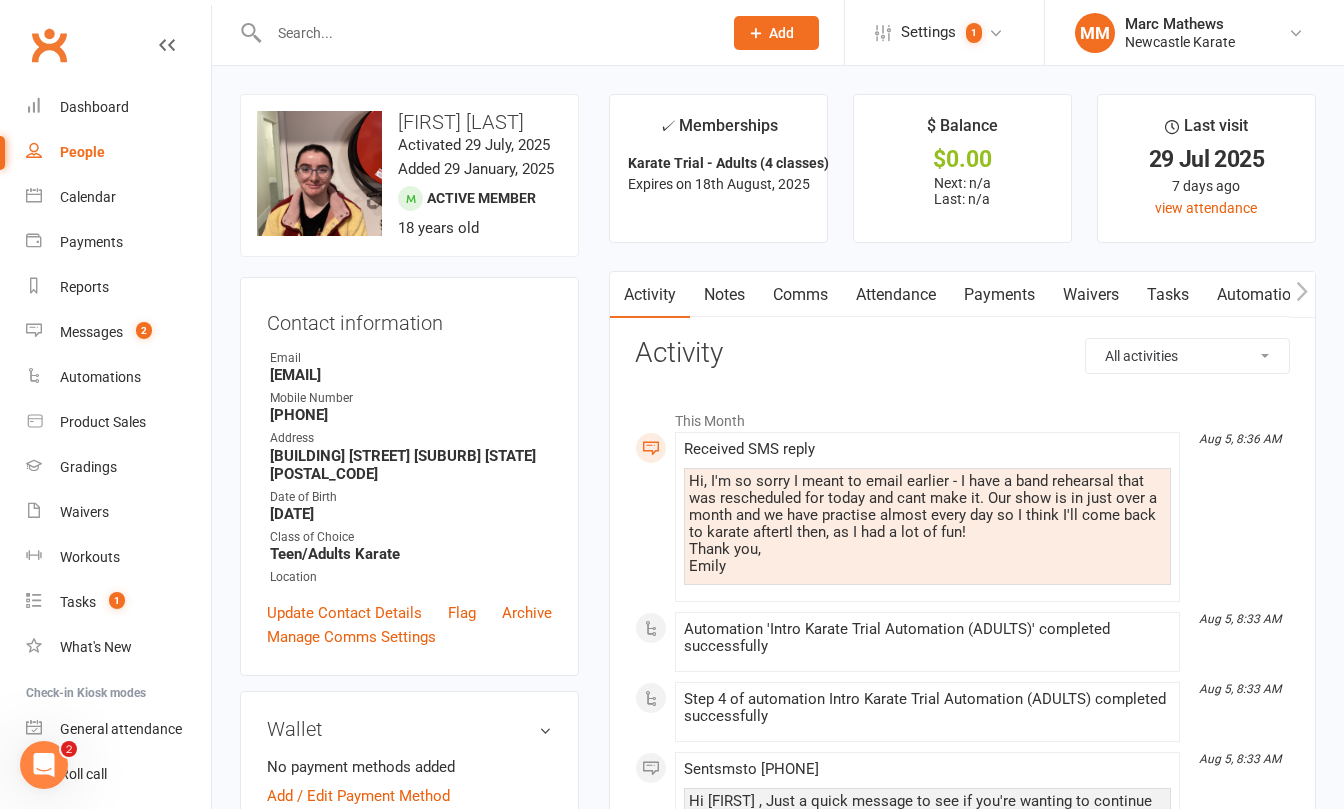 click on "Comms" at bounding box center [800, 295] 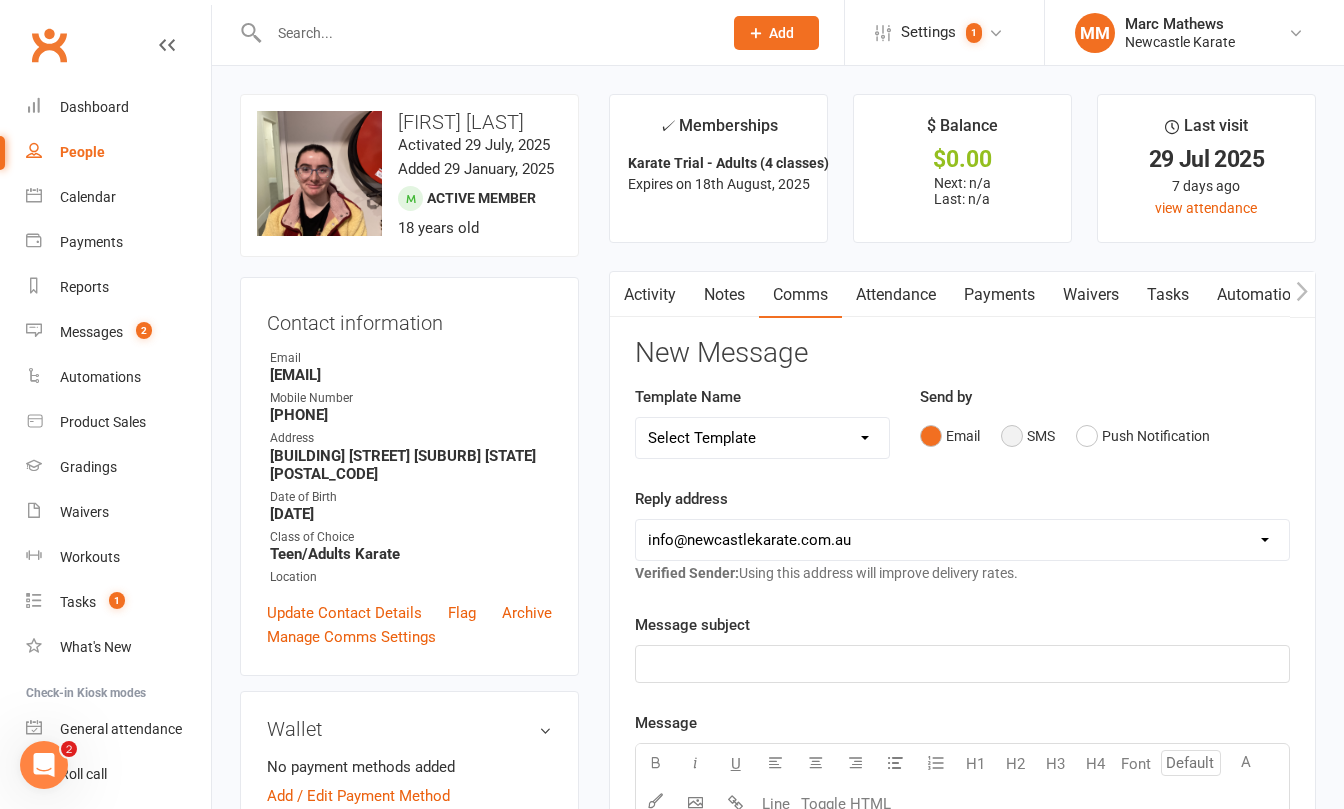 drag, startPoint x: 1011, startPoint y: 431, endPoint x: 973, endPoint y: 448, distance: 41.62932 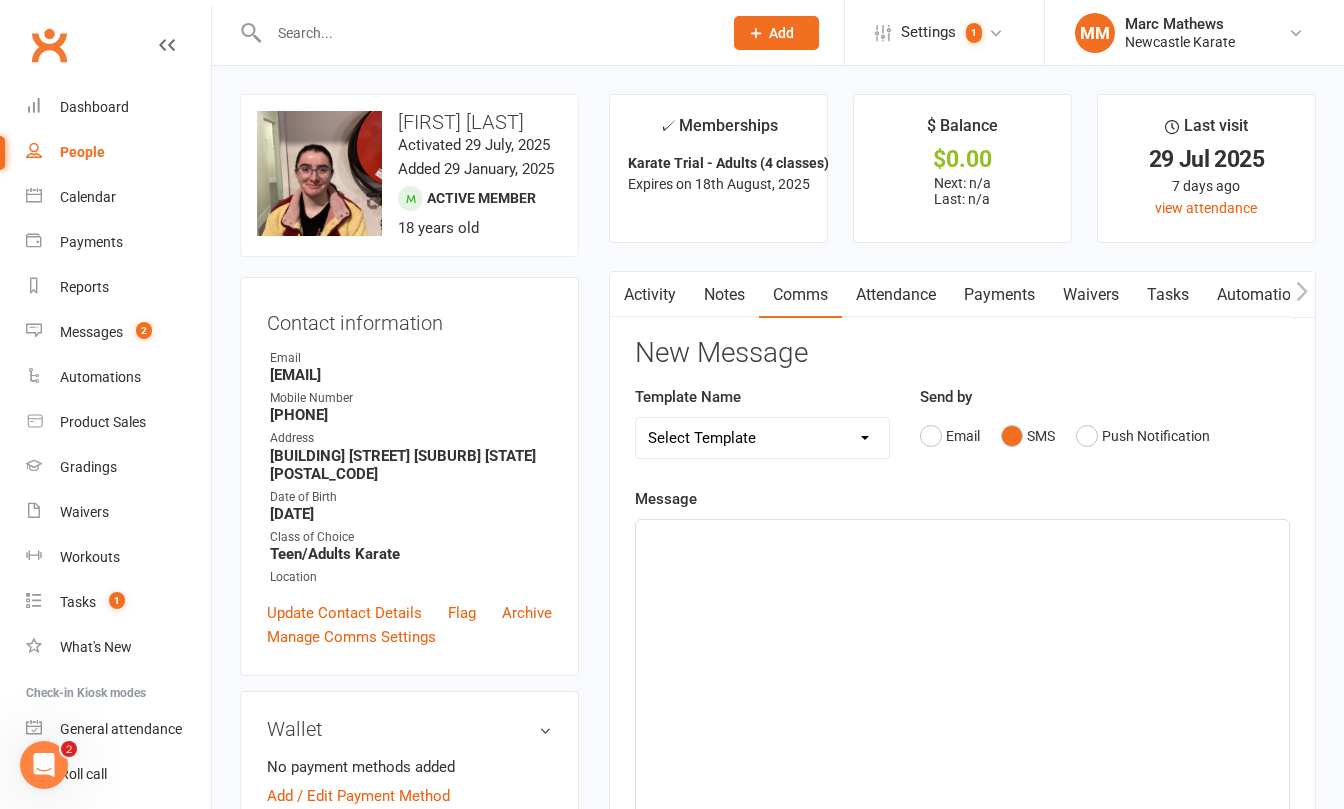 click on "﻿" 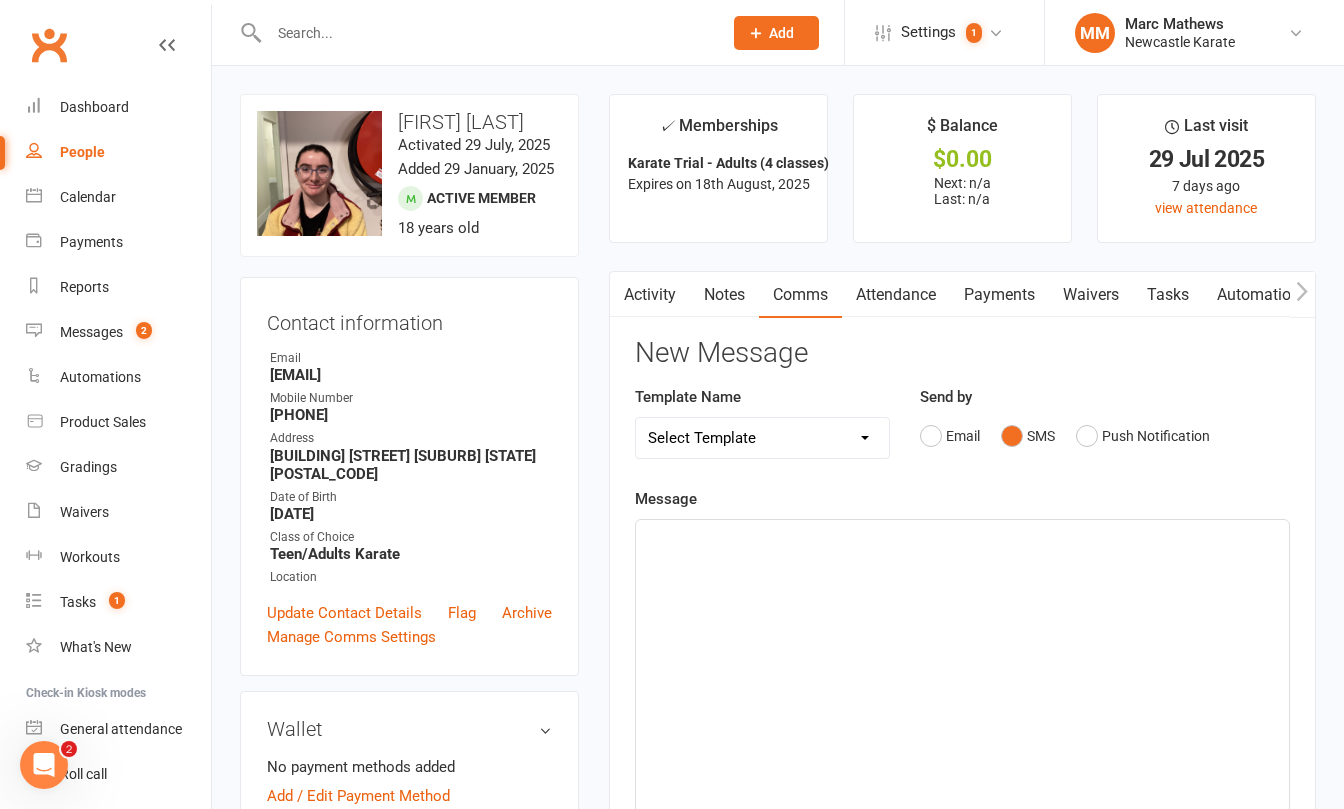 type 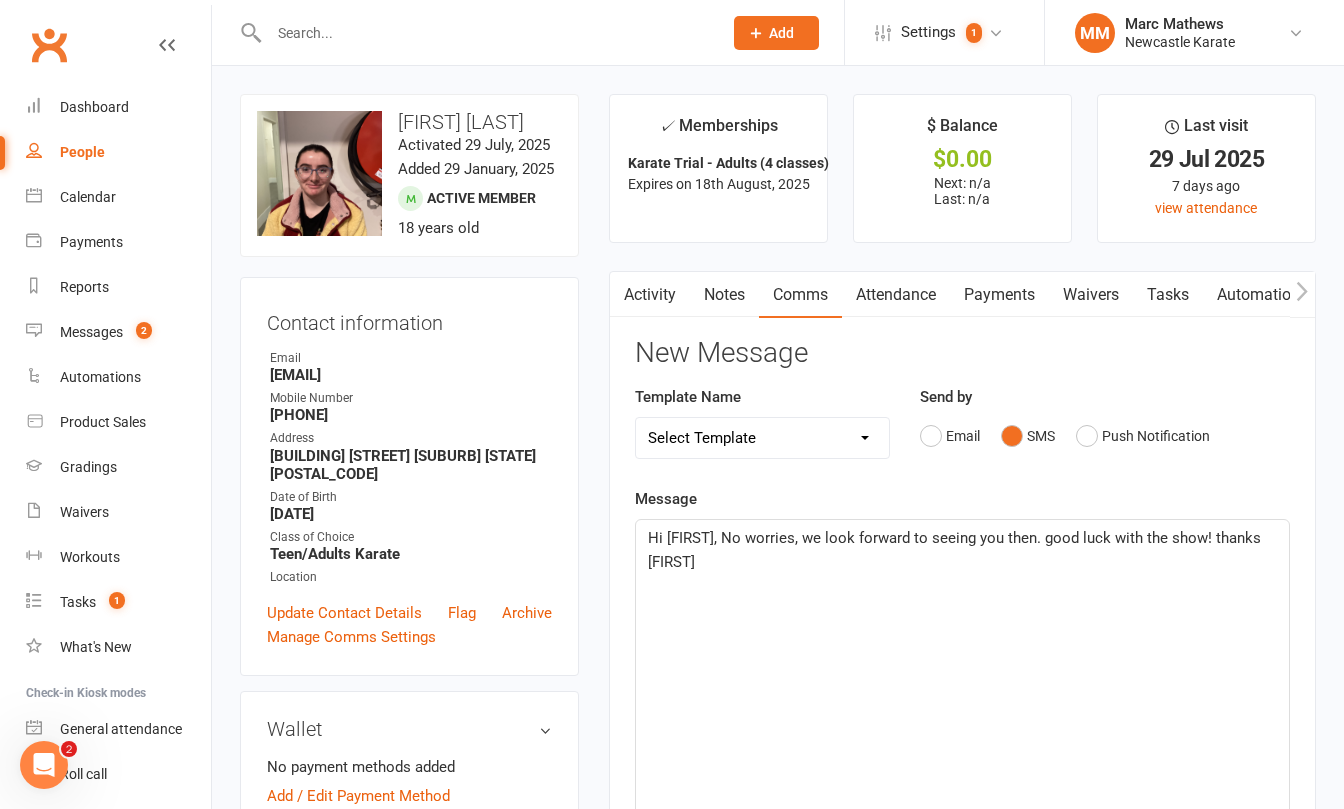 click on "Hi Emily, No worries, we look forwrd to seeing you then. good luck with the show! thanks mArc" 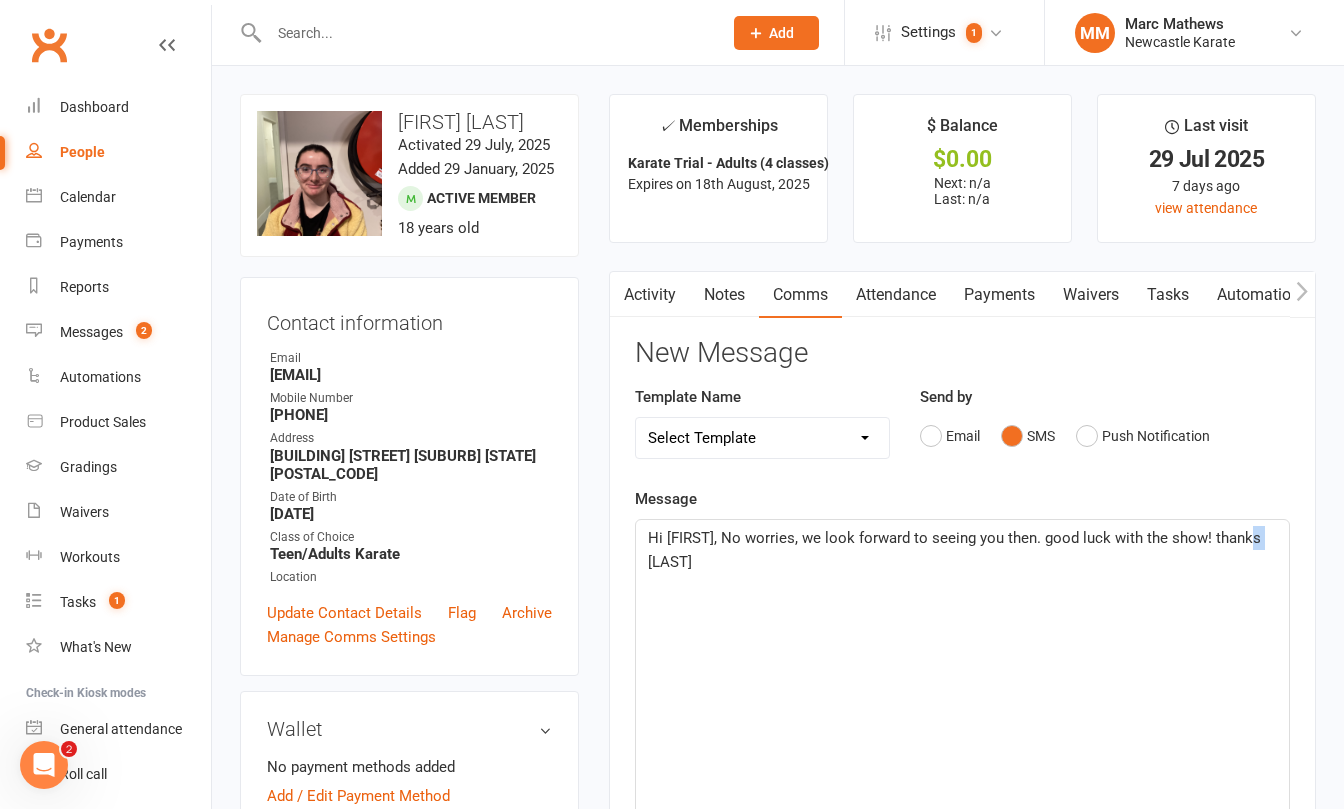 drag, startPoint x: 672, startPoint y: 568, endPoint x: 627, endPoint y: 562, distance: 45.39824 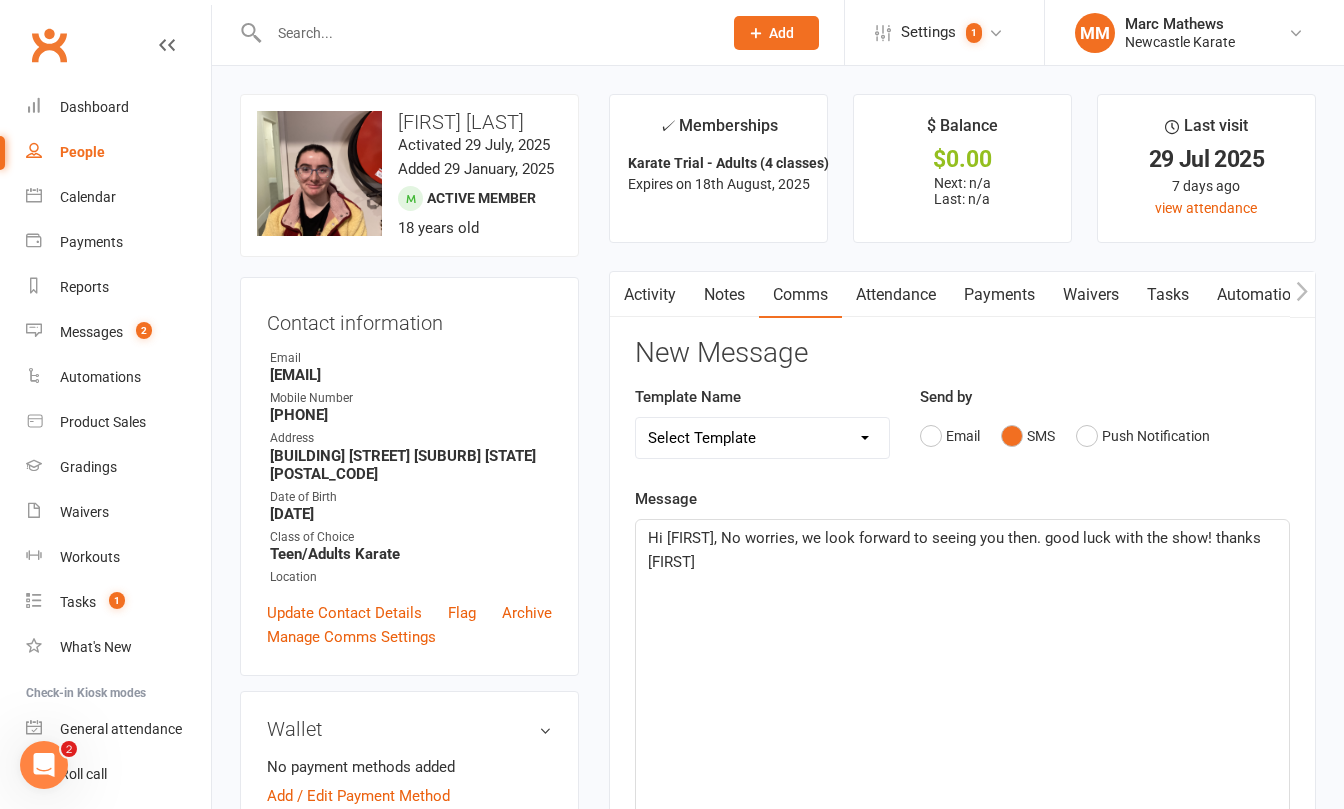 click on "Hi Emily, No worries, we look forward to seeing you then. good luck with the show! thanks Marc" 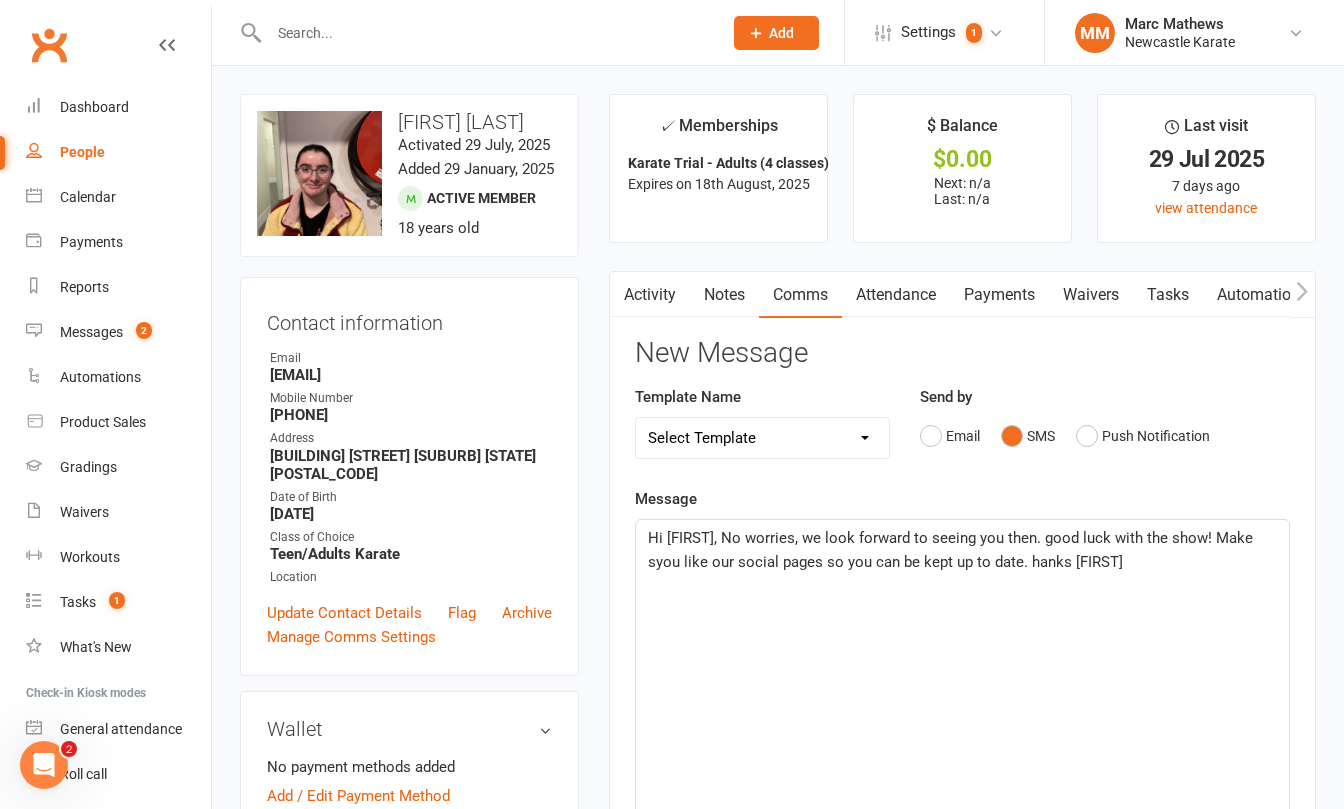 drag, startPoint x: 676, startPoint y: 557, endPoint x: 757, endPoint y: 539, distance: 82.9759 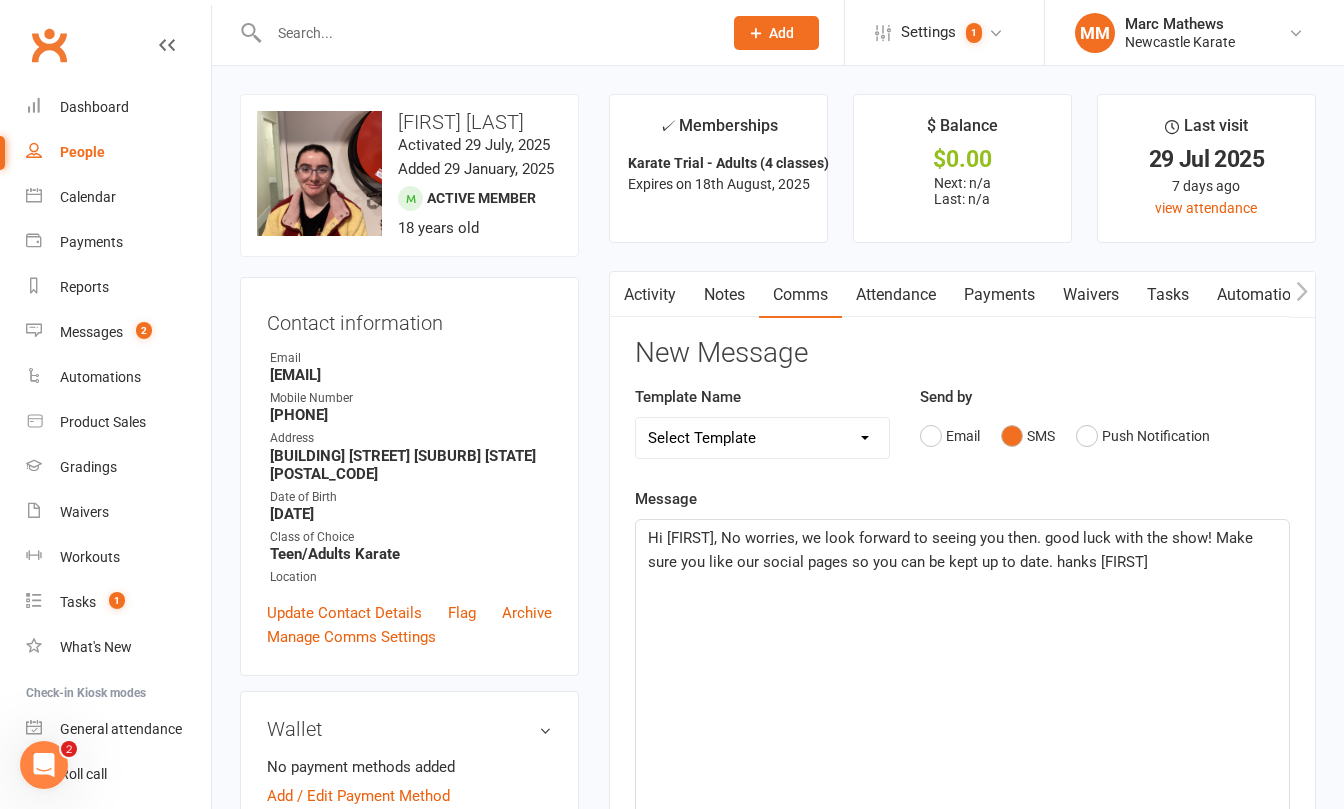 click on "Hi Emily, No worries, we look forward to seeing you then. good luck with the show! Make sure you like our social pages so you can be kept up to date. hanks Marc" 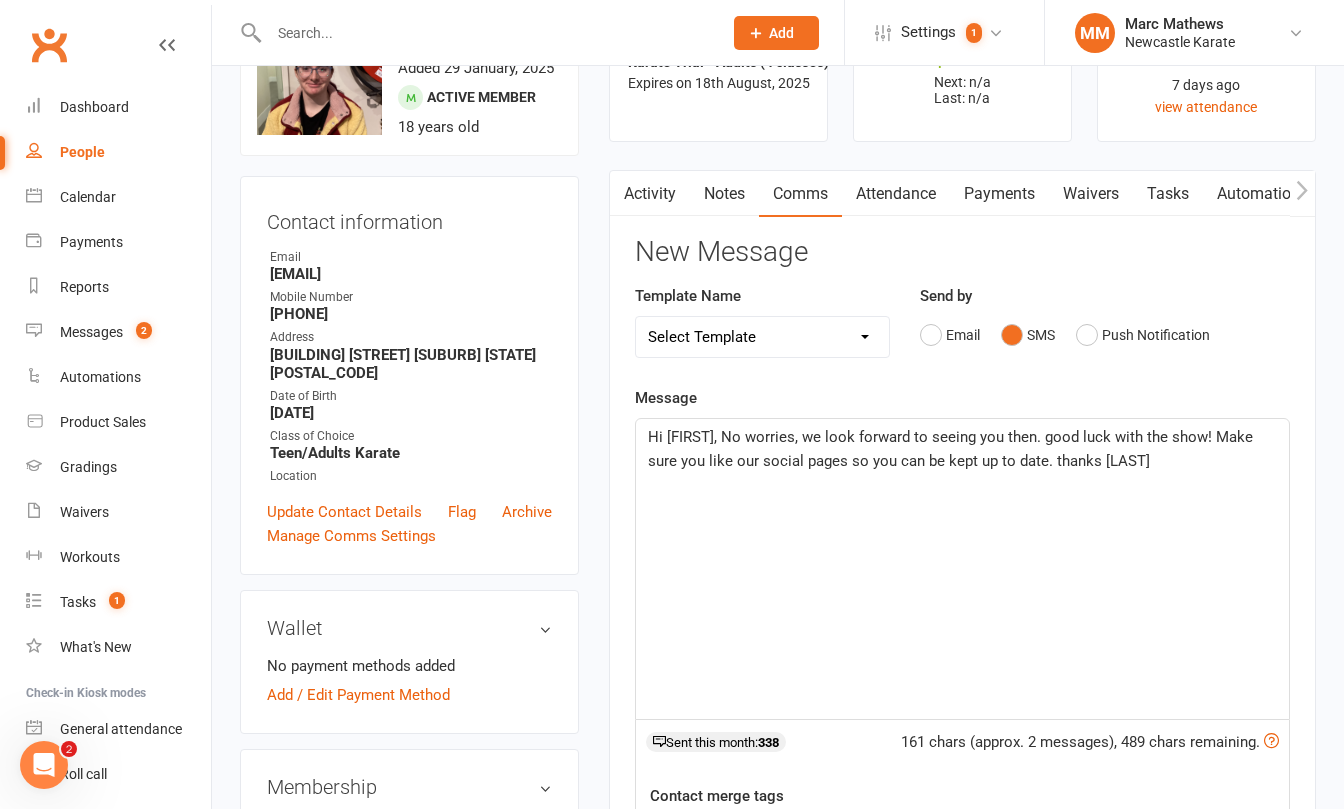 scroll, scrollTop: 545, scrollLeft: 0, axis: vertical 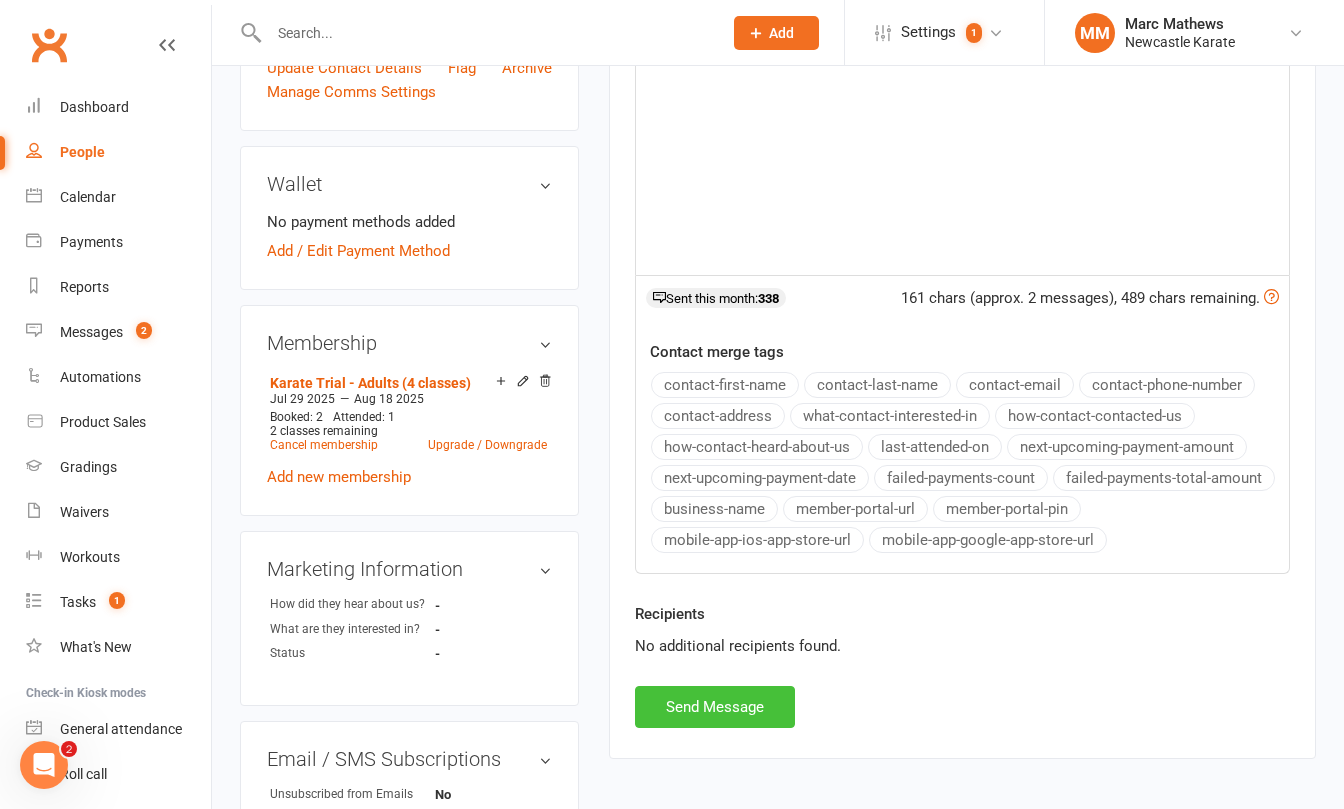 click on "Send Message" at bounding box center (715, 707) 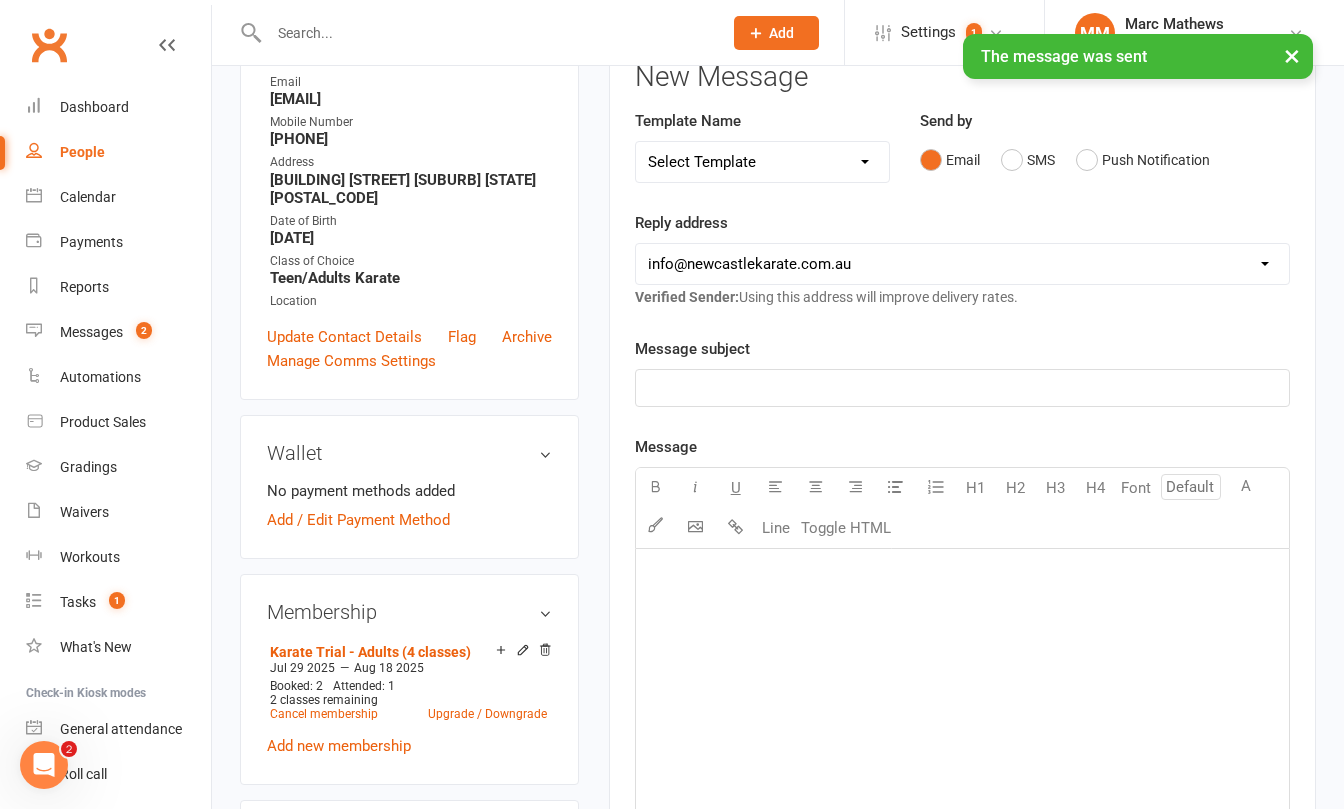 scroll, scrollTop: 184, scrollLeft: 0, axis: vertical 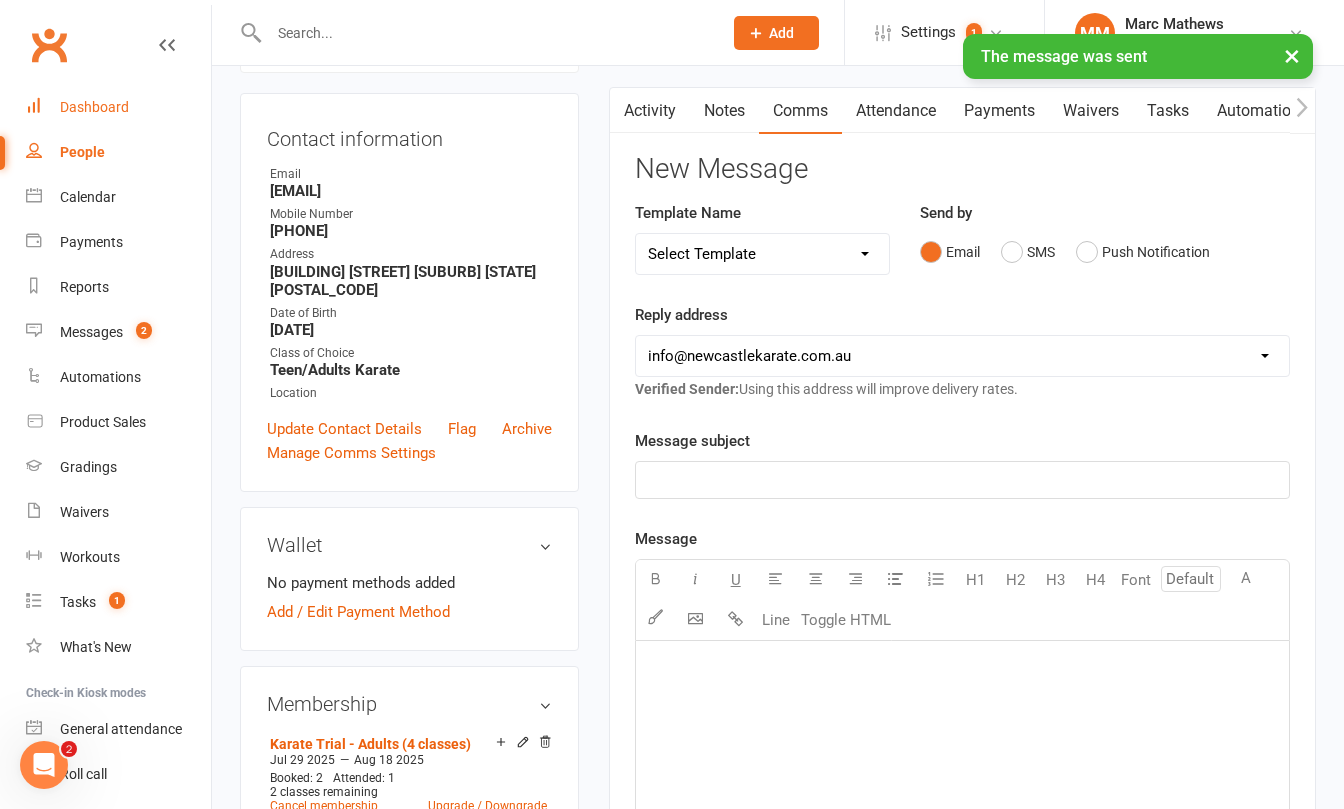 click on "Dashboard" at bounding box center (94, 107) 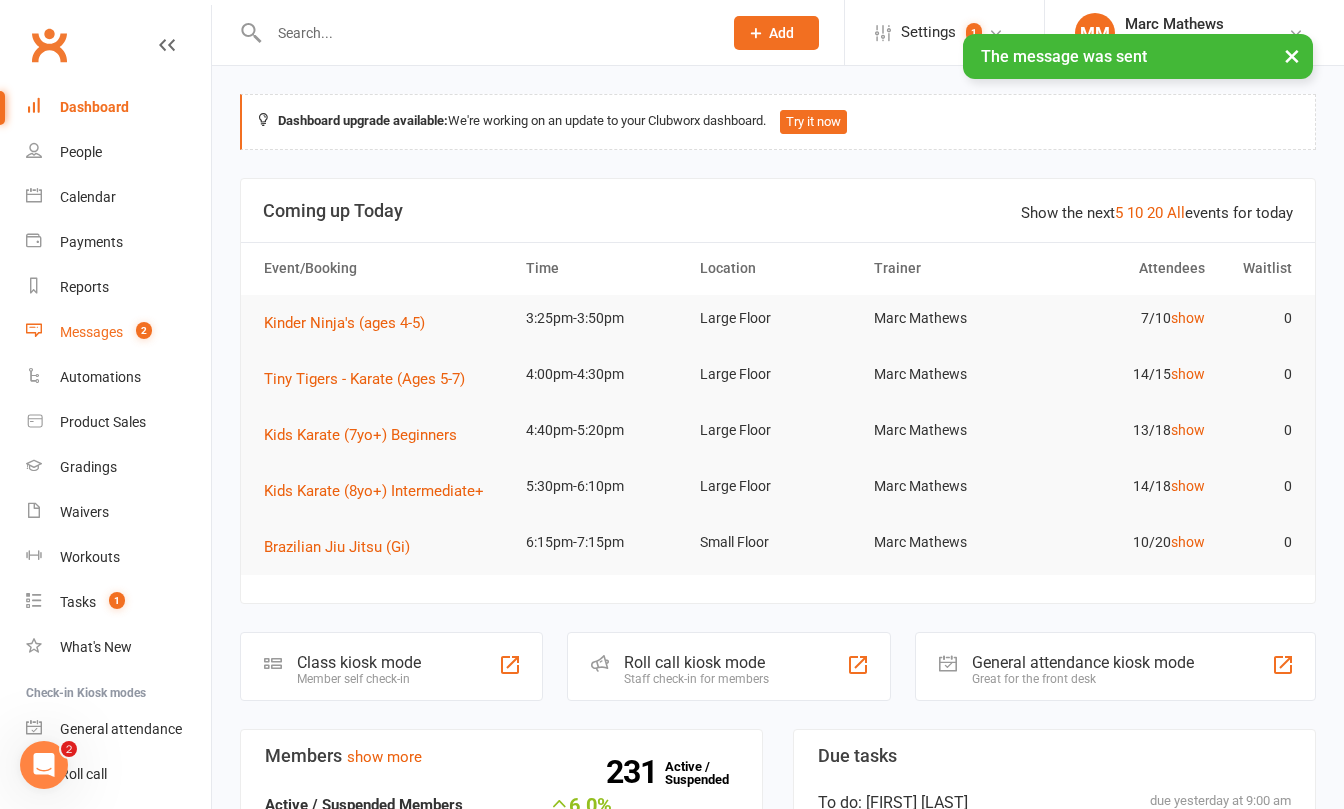 click on "Messages" at bounding box center (91, 332) 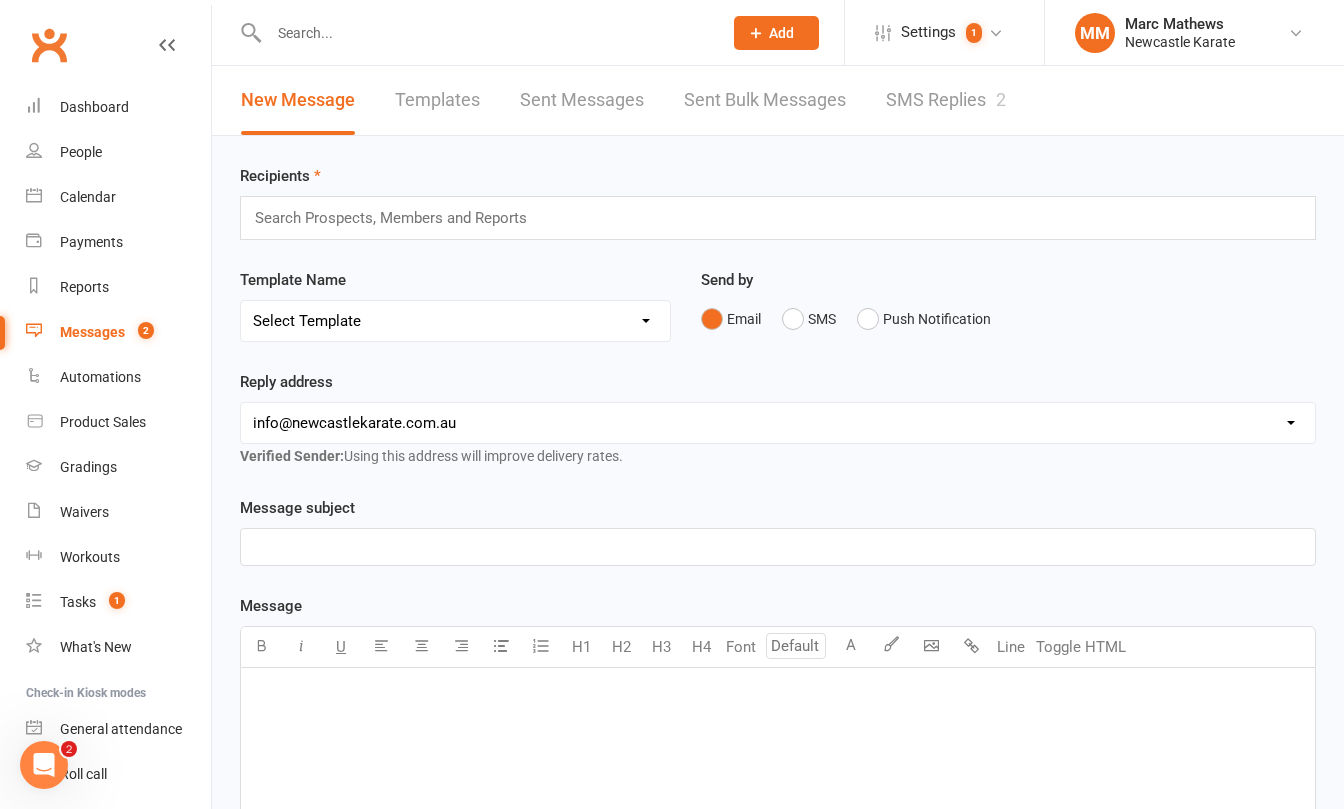 click on "SMS Replies  2" at bounding box center [946, 100] 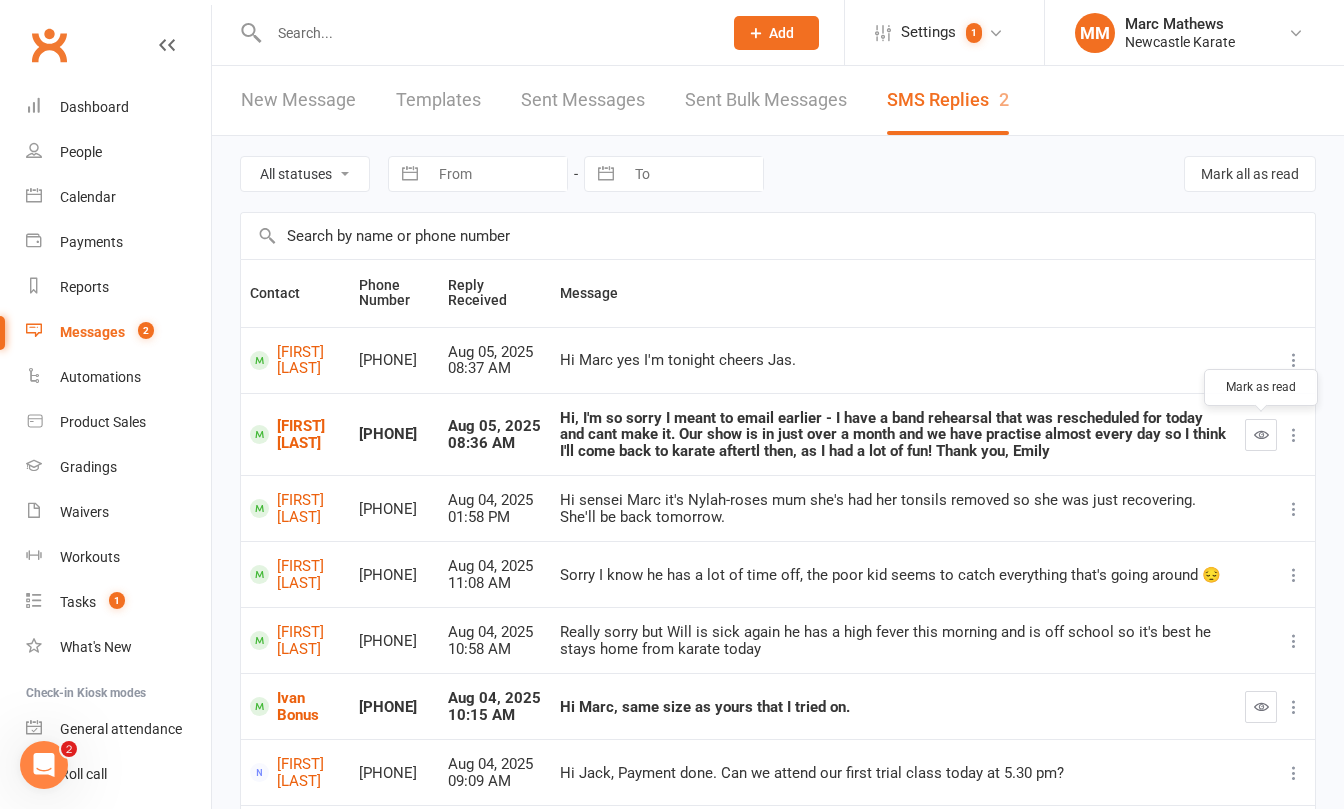 click at bounding box center (1261, 435) 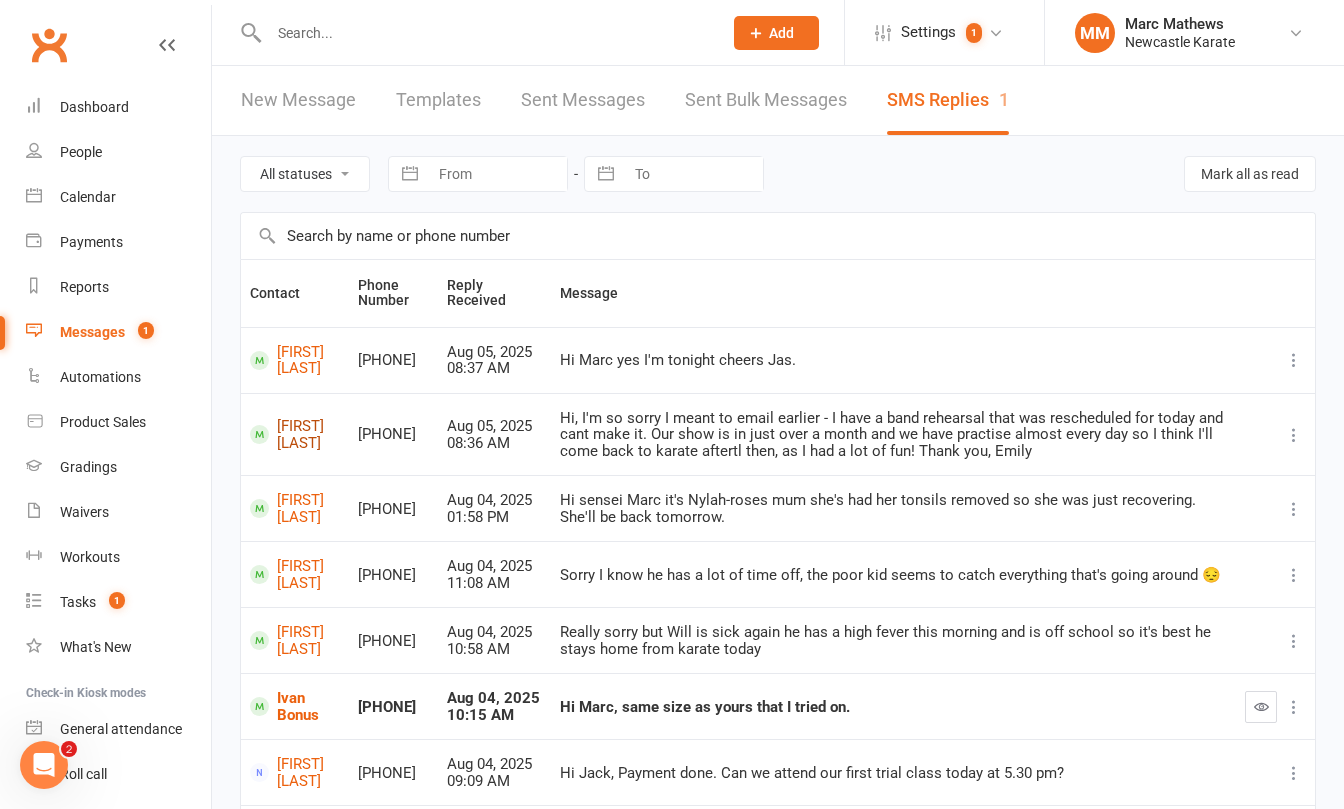 click on "[FIRST] [LAST]" at bounding box center [295, 434] 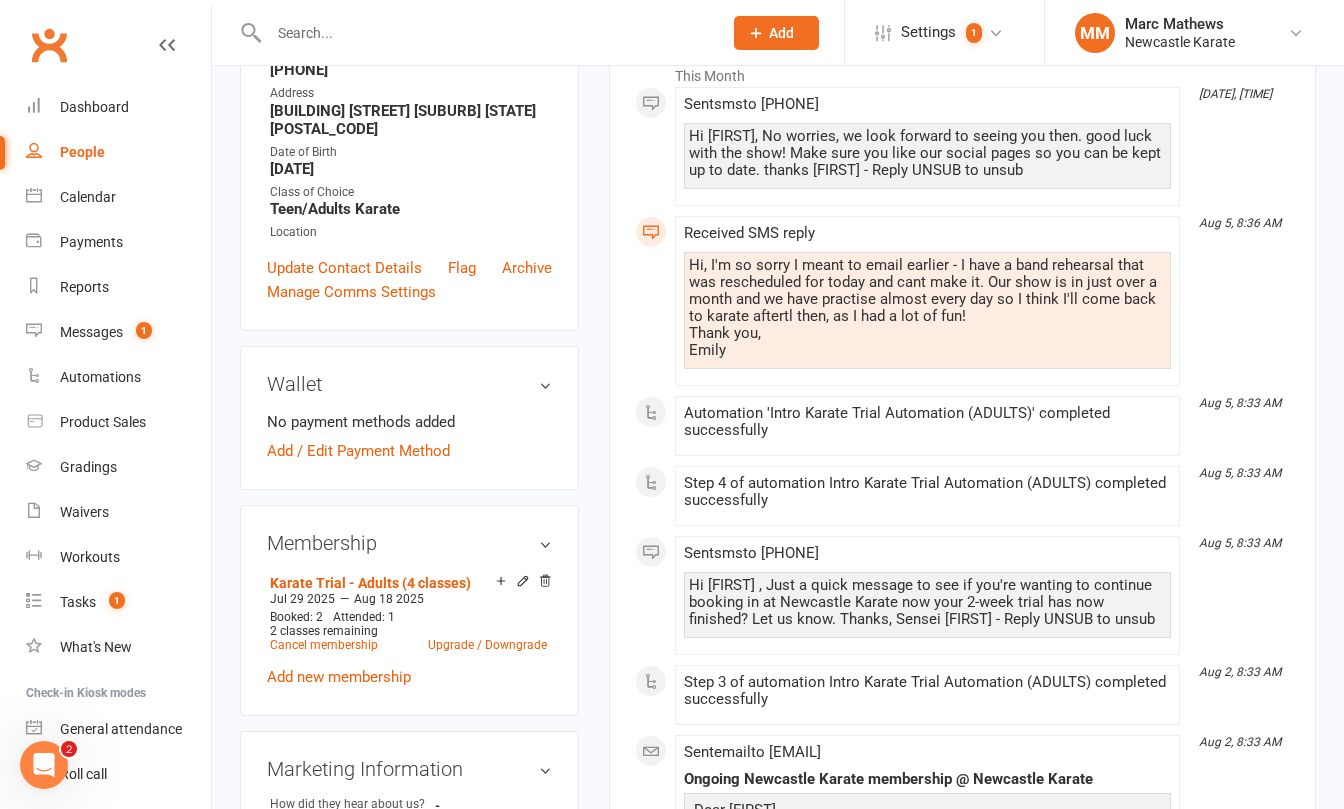 scroll, scrollTop: 359, scrollLeft: 0, axis: vertical 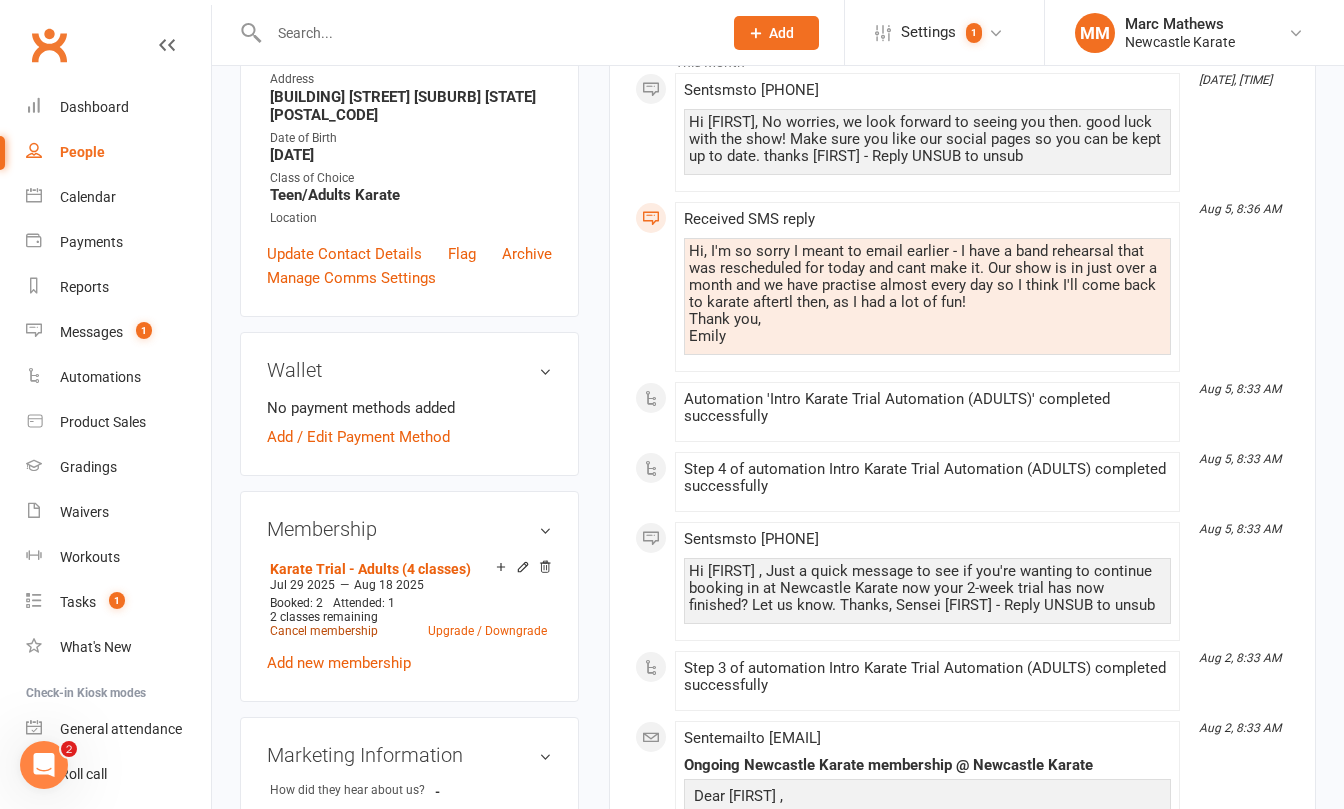 click on "Cancel membership" at bounding box center [324, 631] 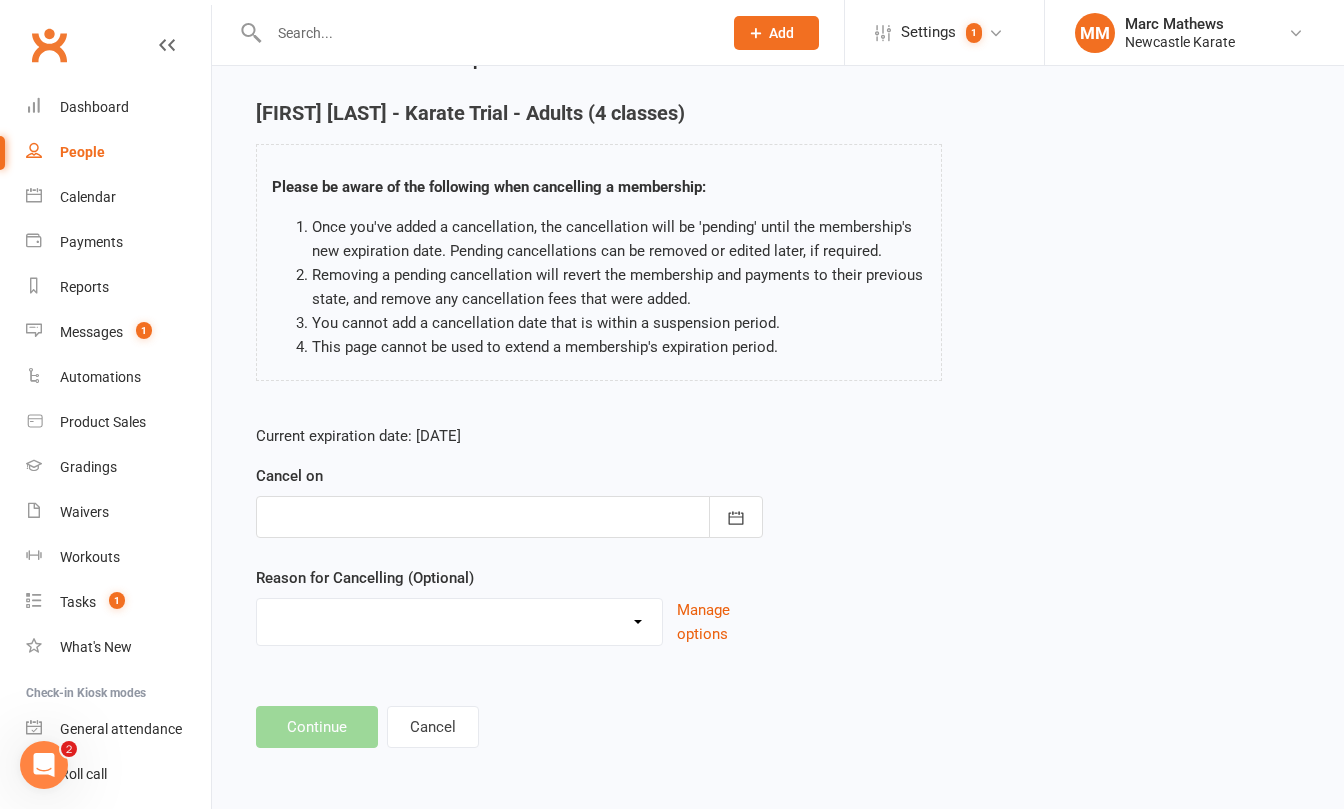 scroll, scrollTop: 0, scrollLeft: 0, axis: both 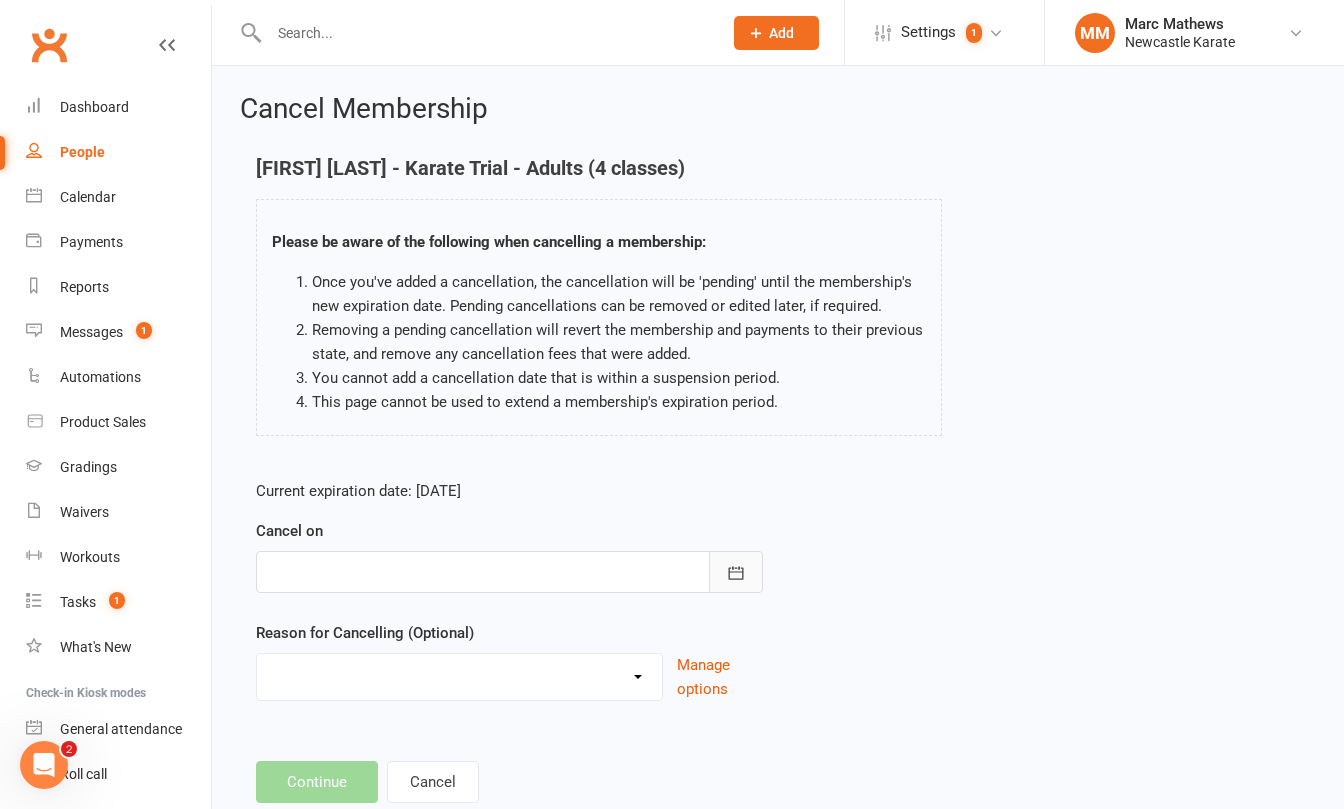 click 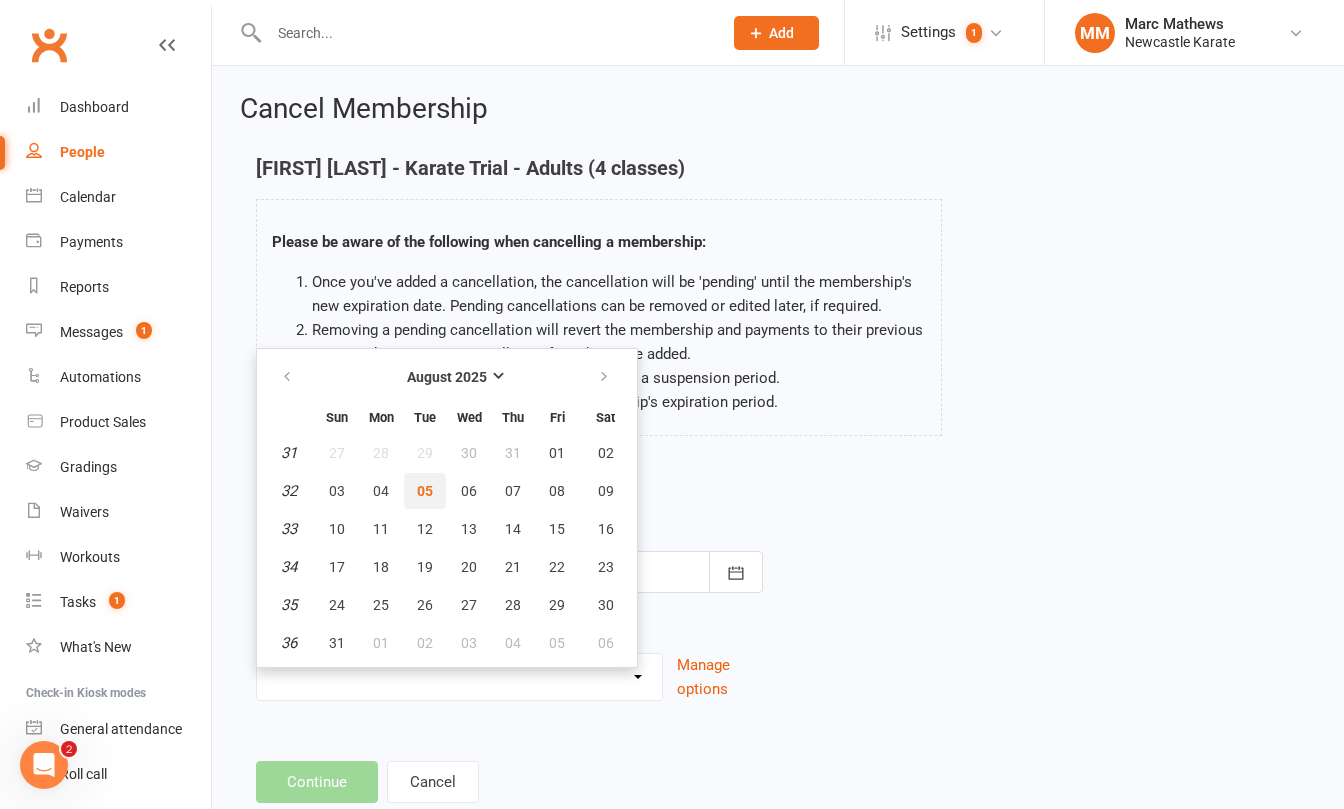 click on "05" at bounding box center [425, 491] 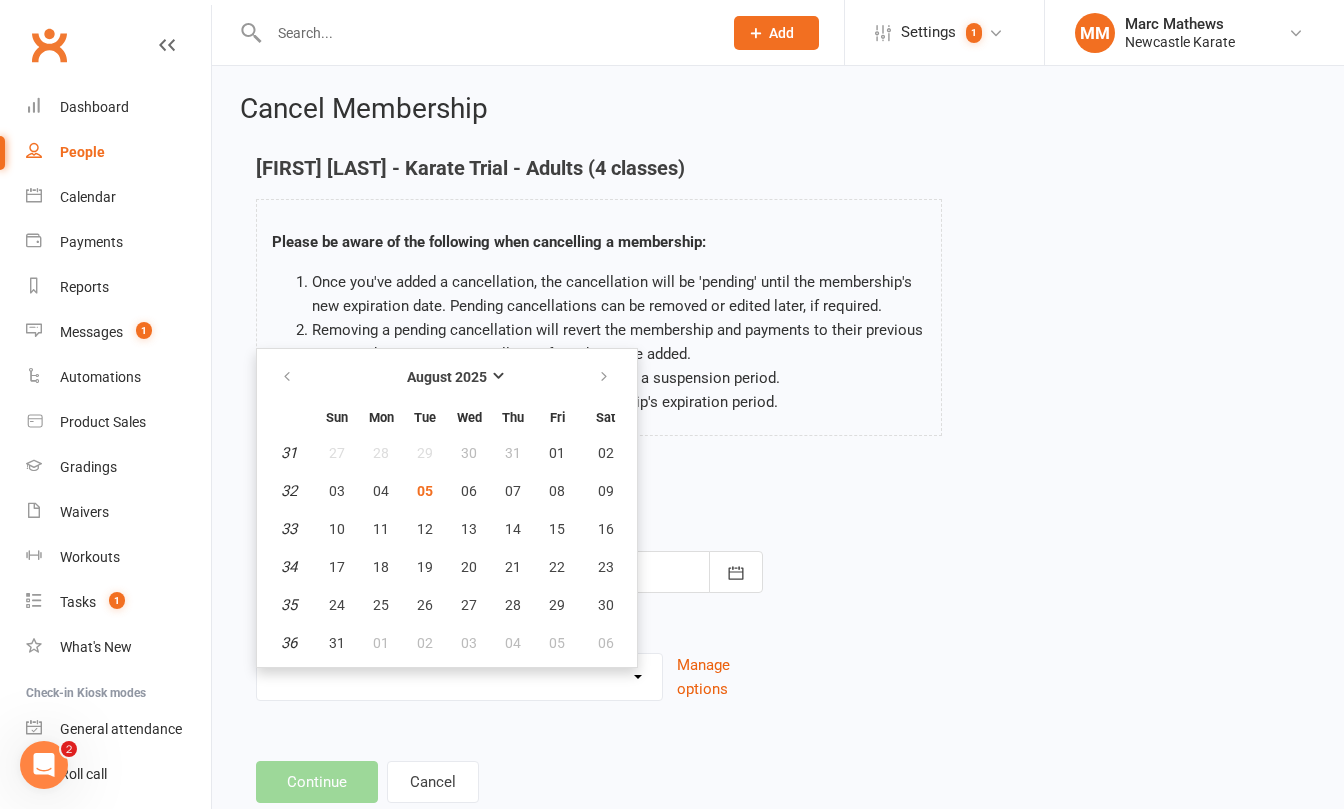 type on "05 Aug 2025" 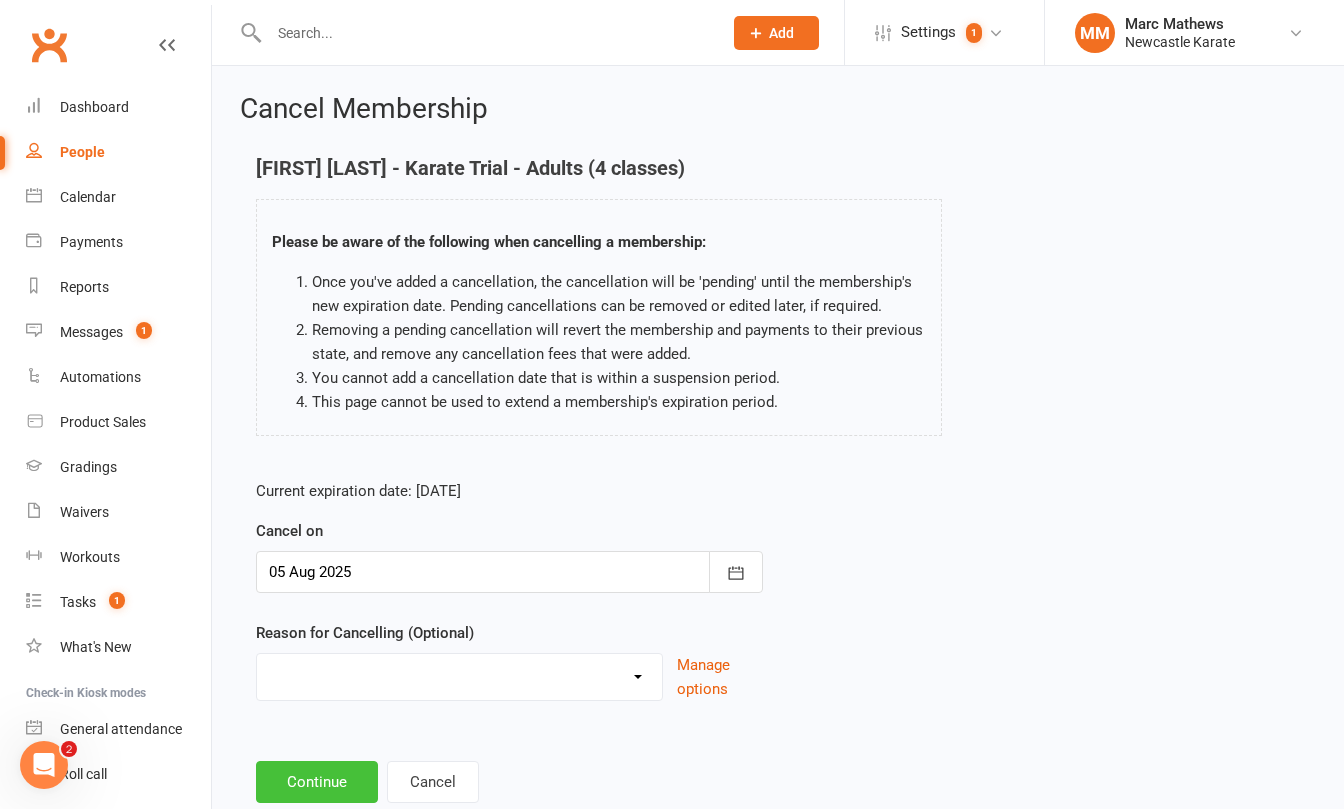 drag, startPoint x: 307, startPoint y: 787, endPoint x: 296, endPoint y: 777, distance: 14.866069 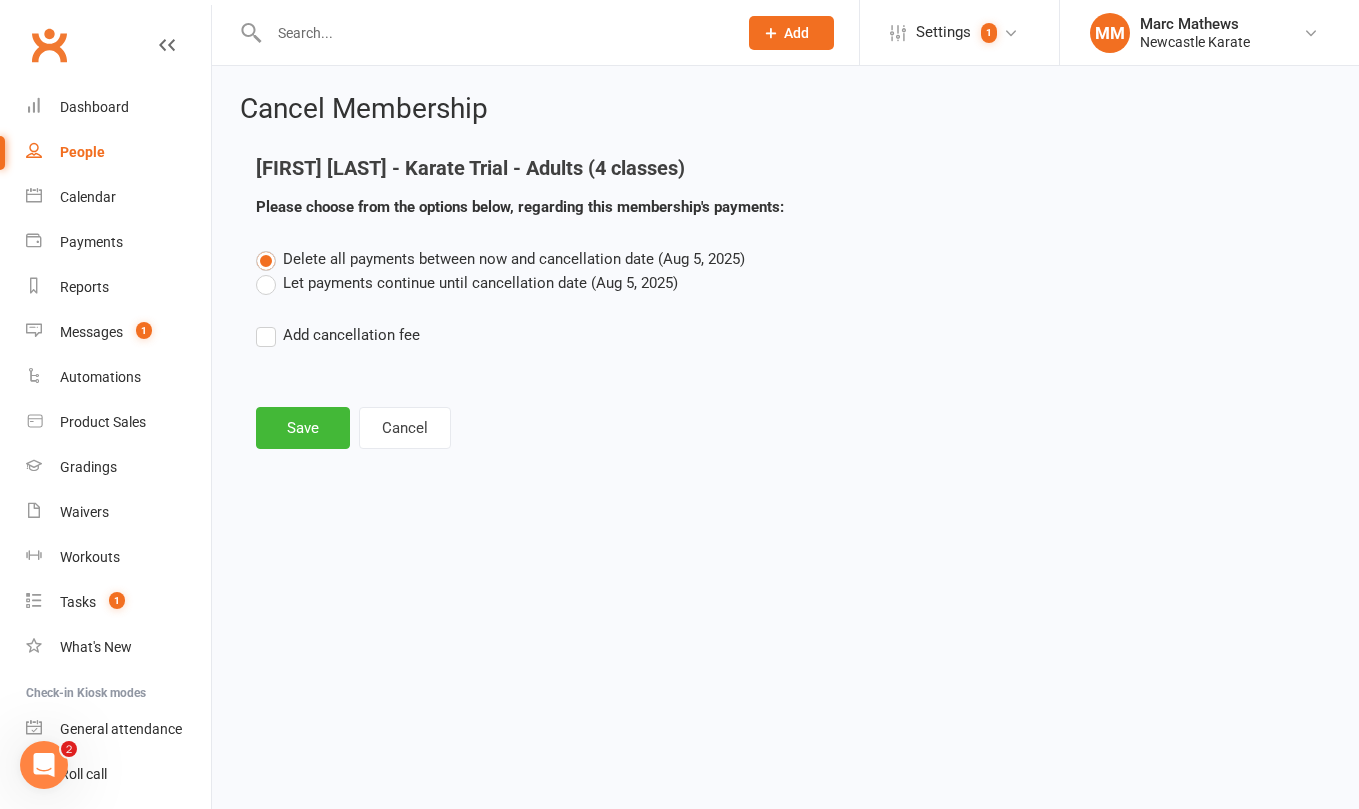 click on "Let payments continue until cancellation date (Aug 5, 2025)" at bounding box center [467, 283] 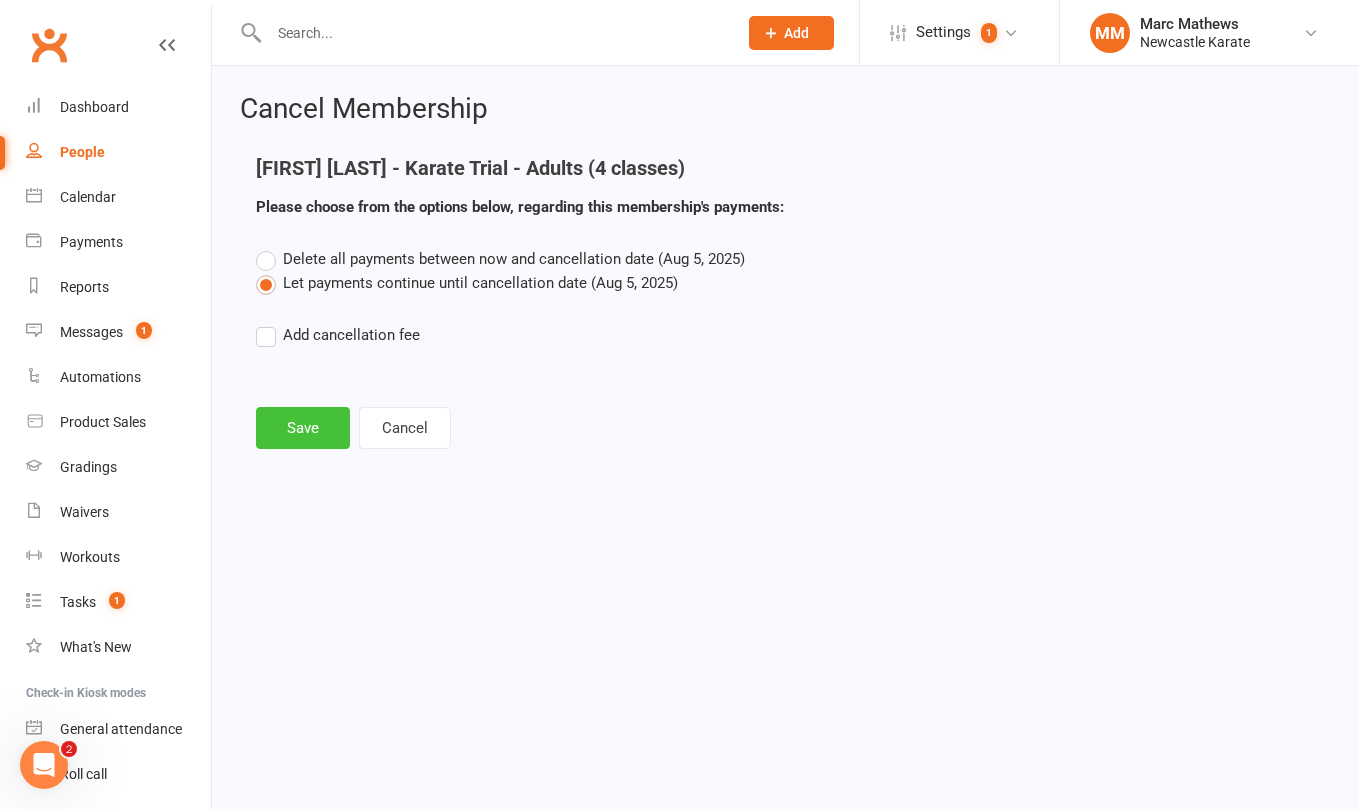 click on "Save" at bounding box center (303, 428) 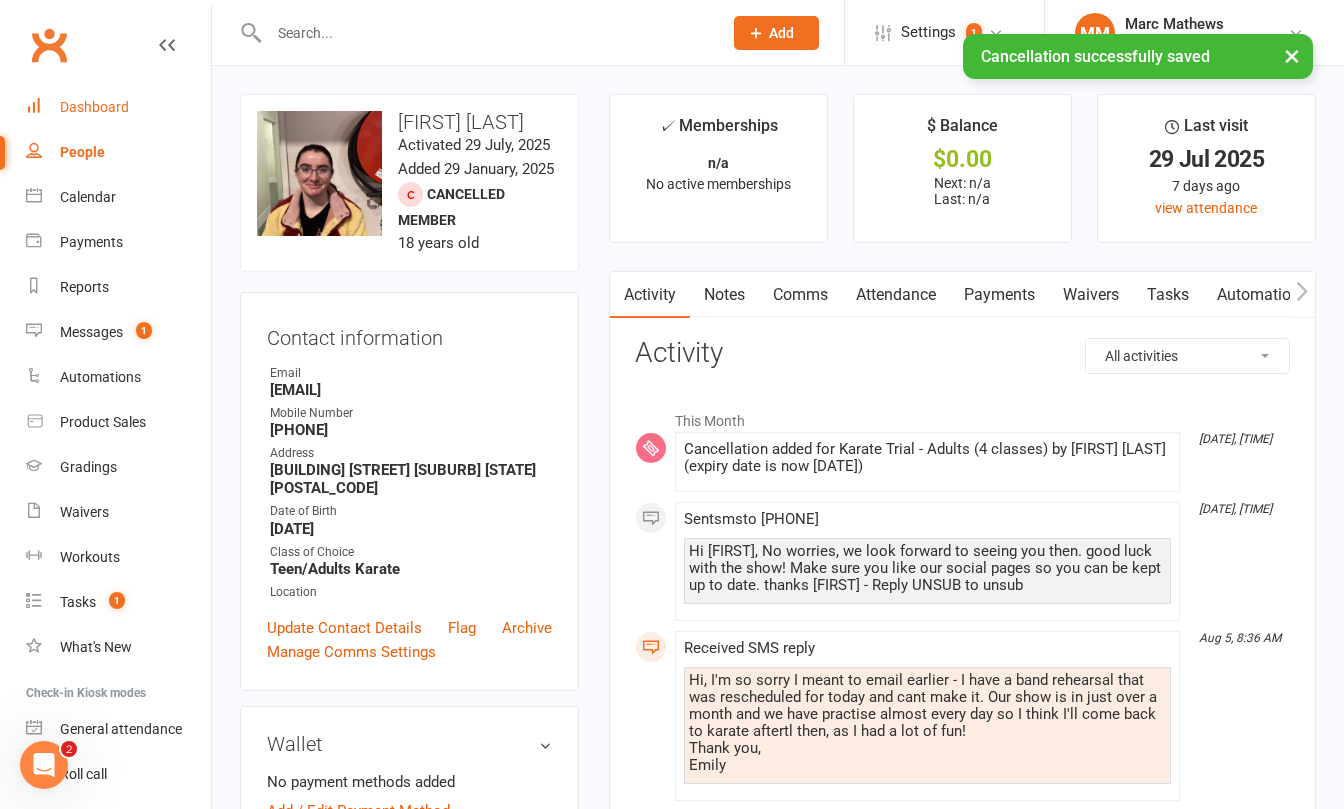 click on "Dashboard" at bounding box center [94, 107] 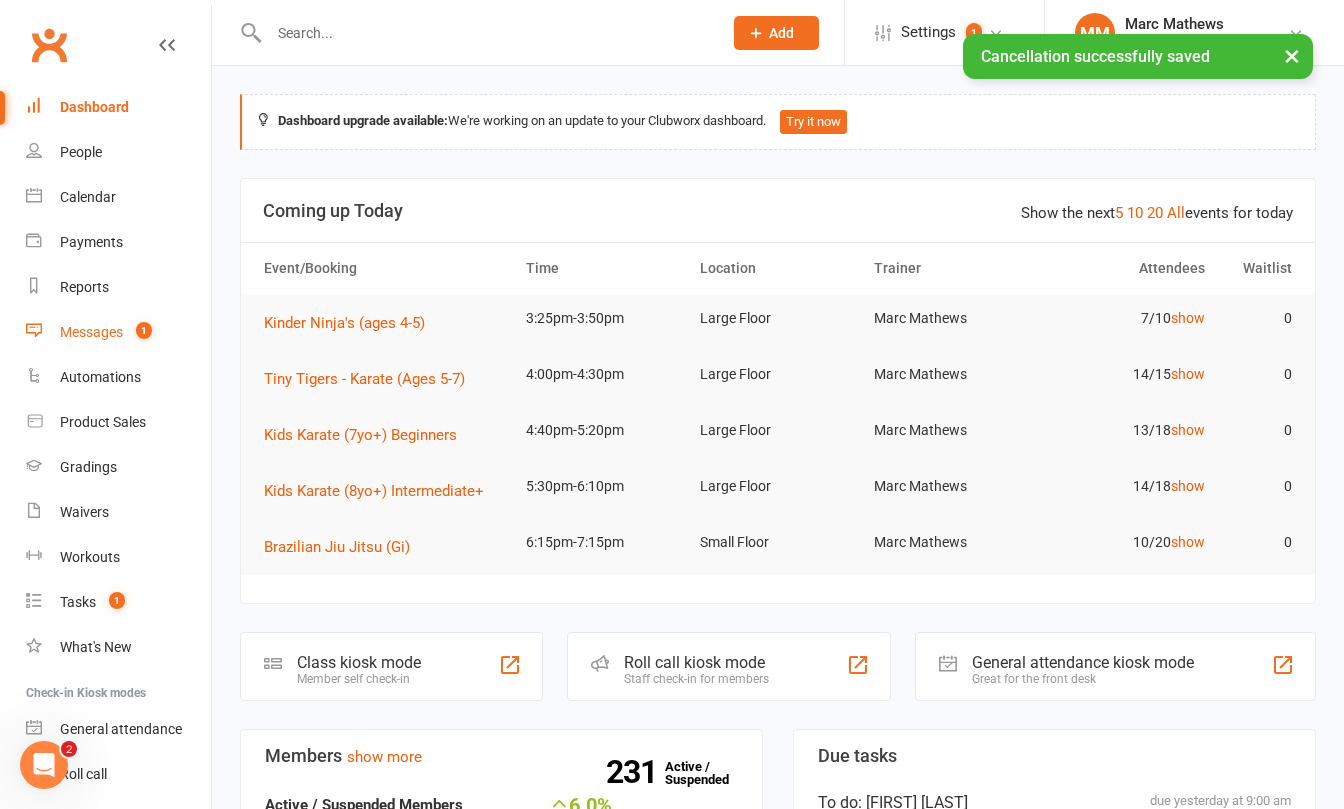click on "1" at bounding box center [139, 332] 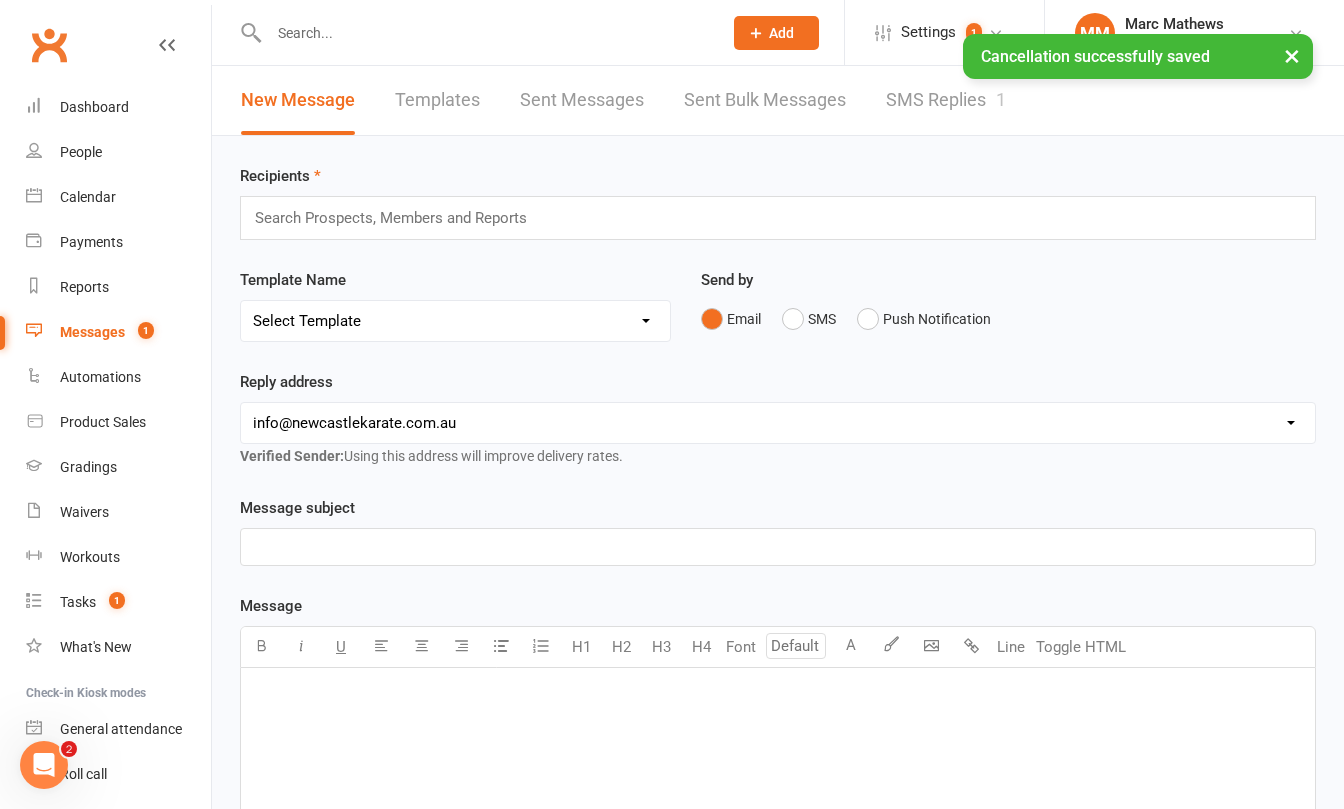 click on "SMS Replies  1" at bounding box center [946, 100] 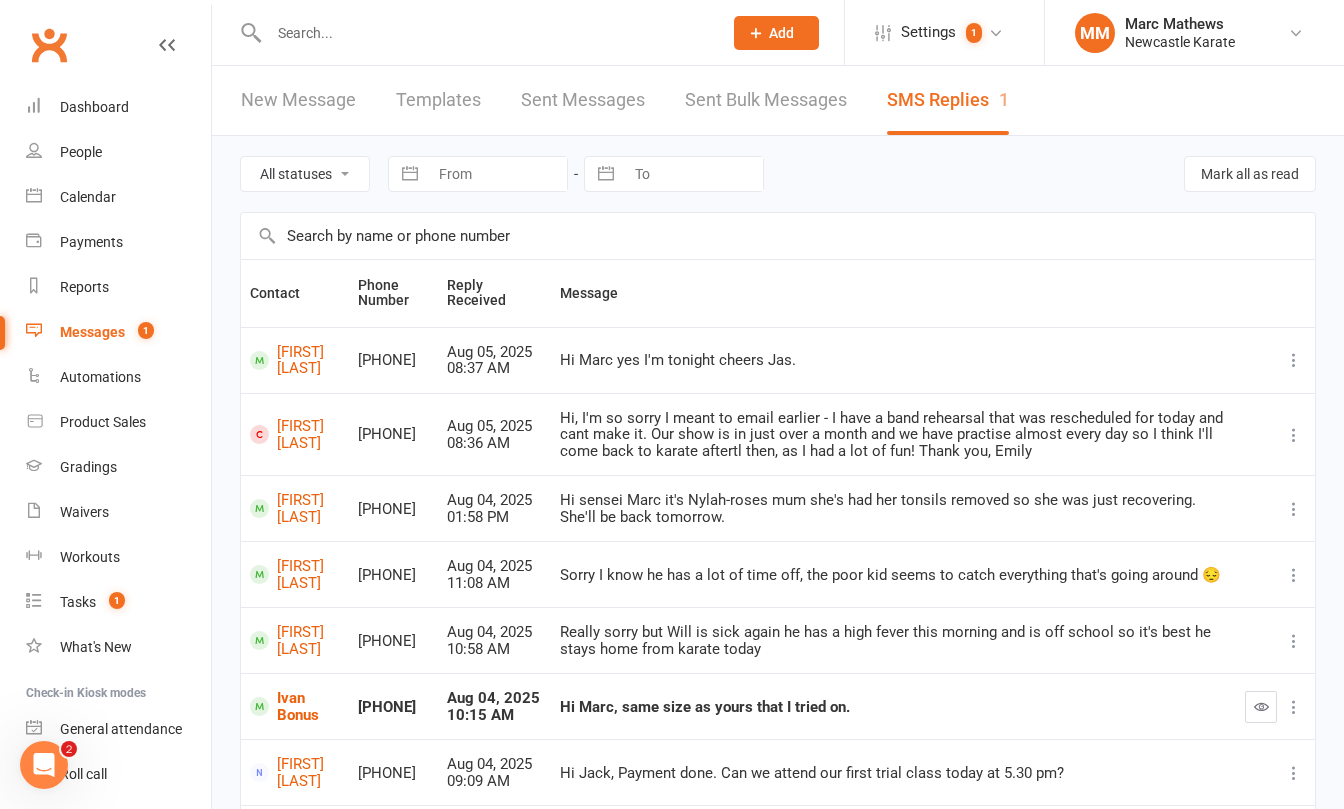 click on "Clubworx" at bounding box center [49, 45] 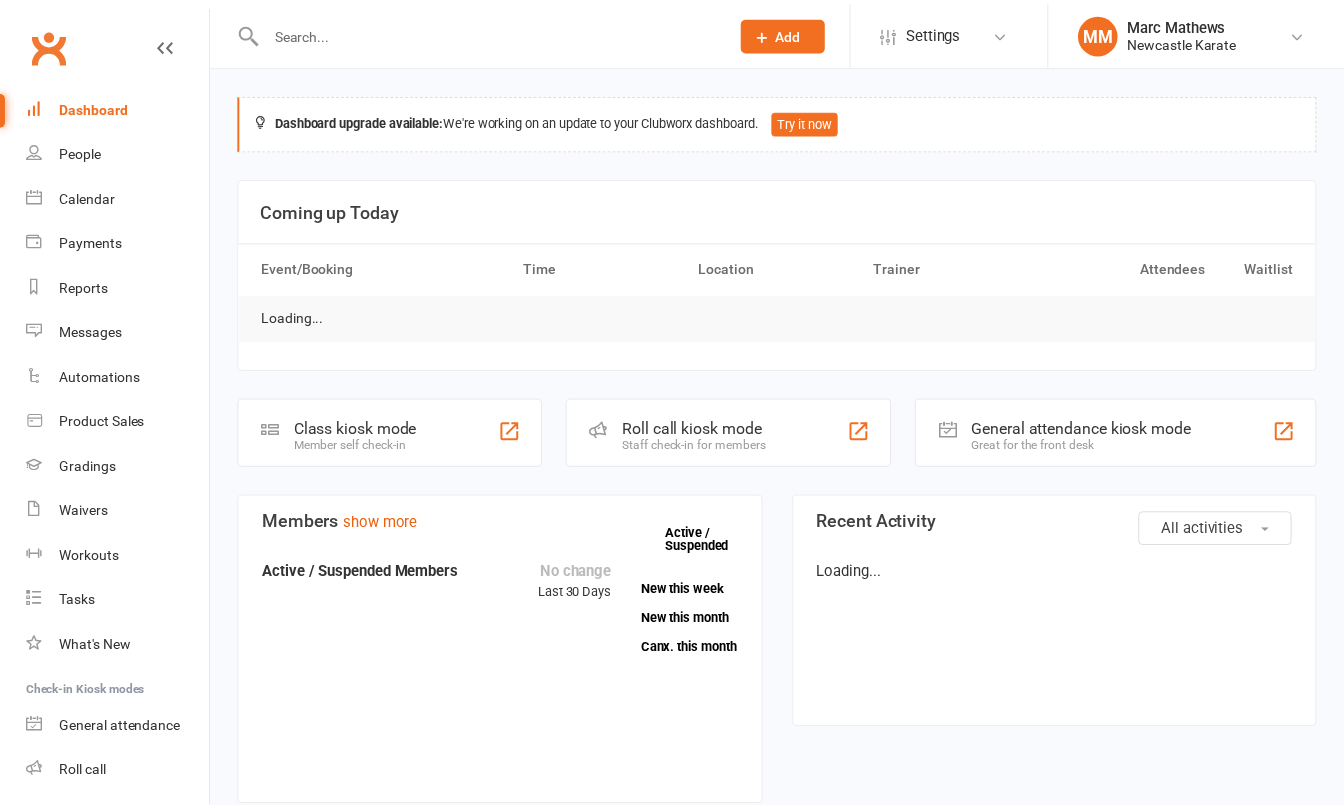 scroll, scrollTop: 0, scrollLeft: 0, axis: both 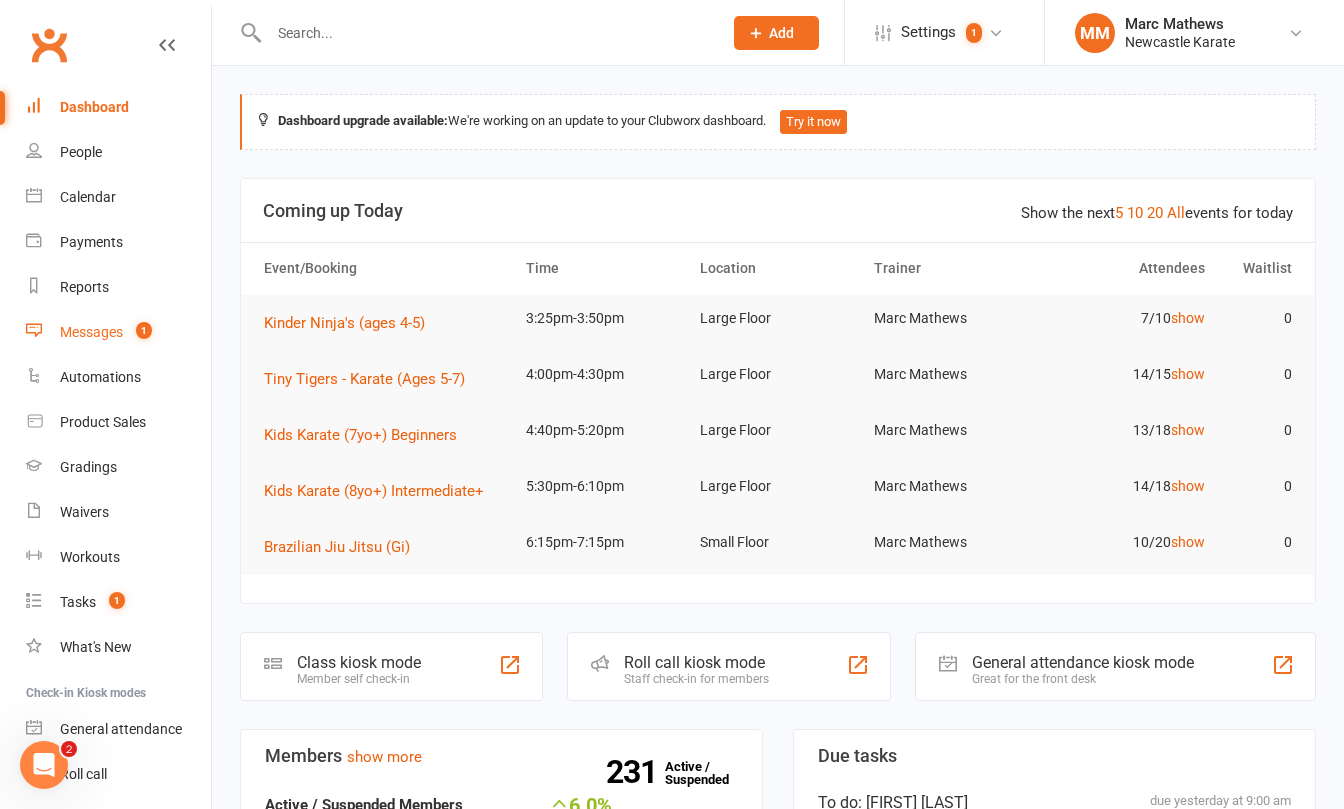 click on "Messages" at bounding box center (91, 332) 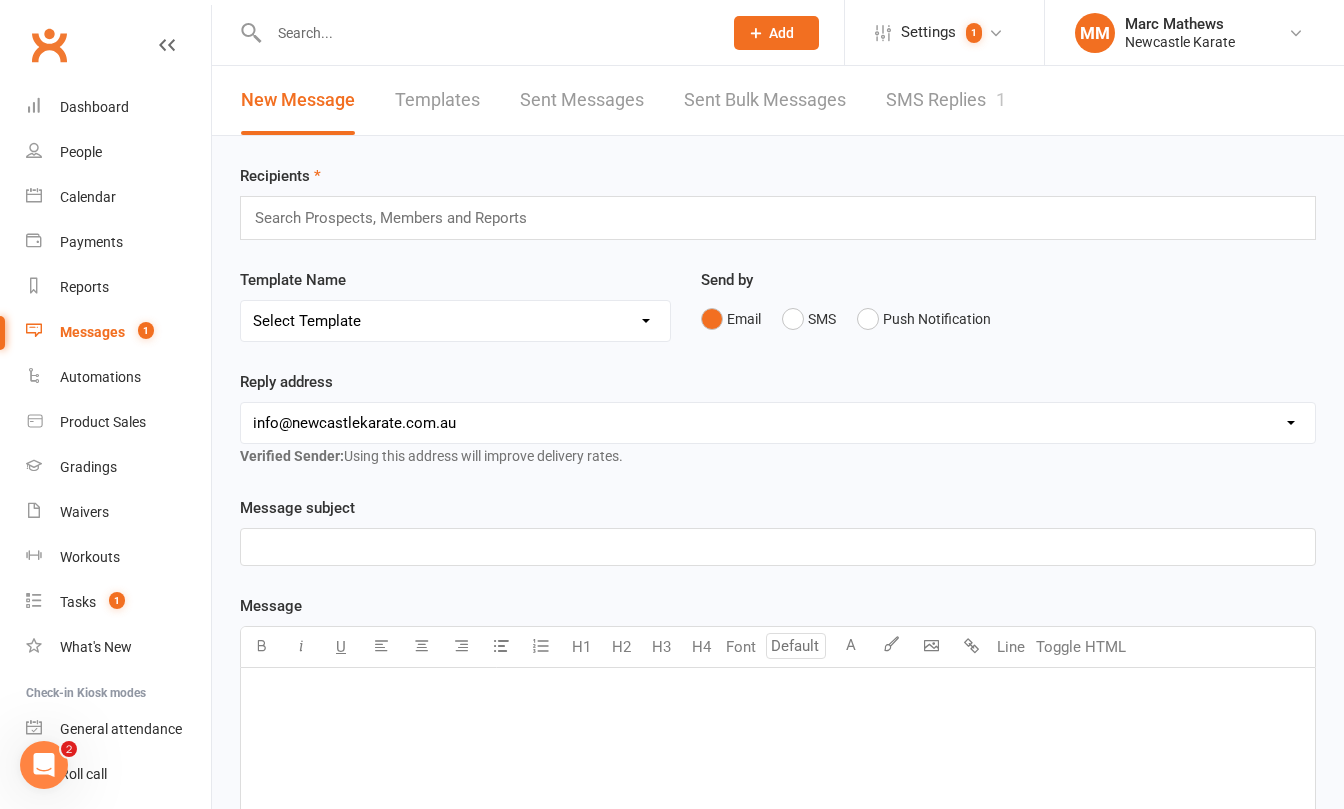 click on "SMS Replies  1" at bounding box center [946, 100] 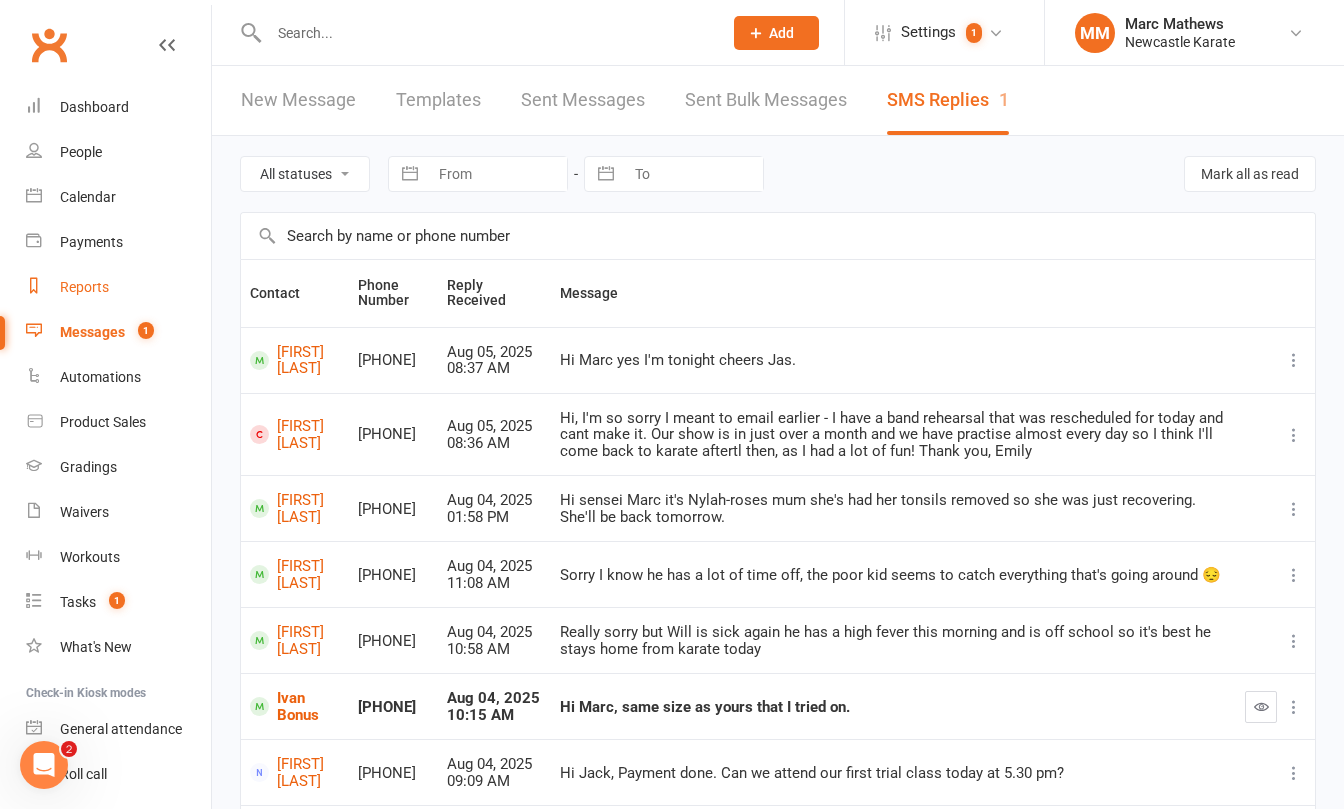 click on "Reports" at bounding box center [84, 287] 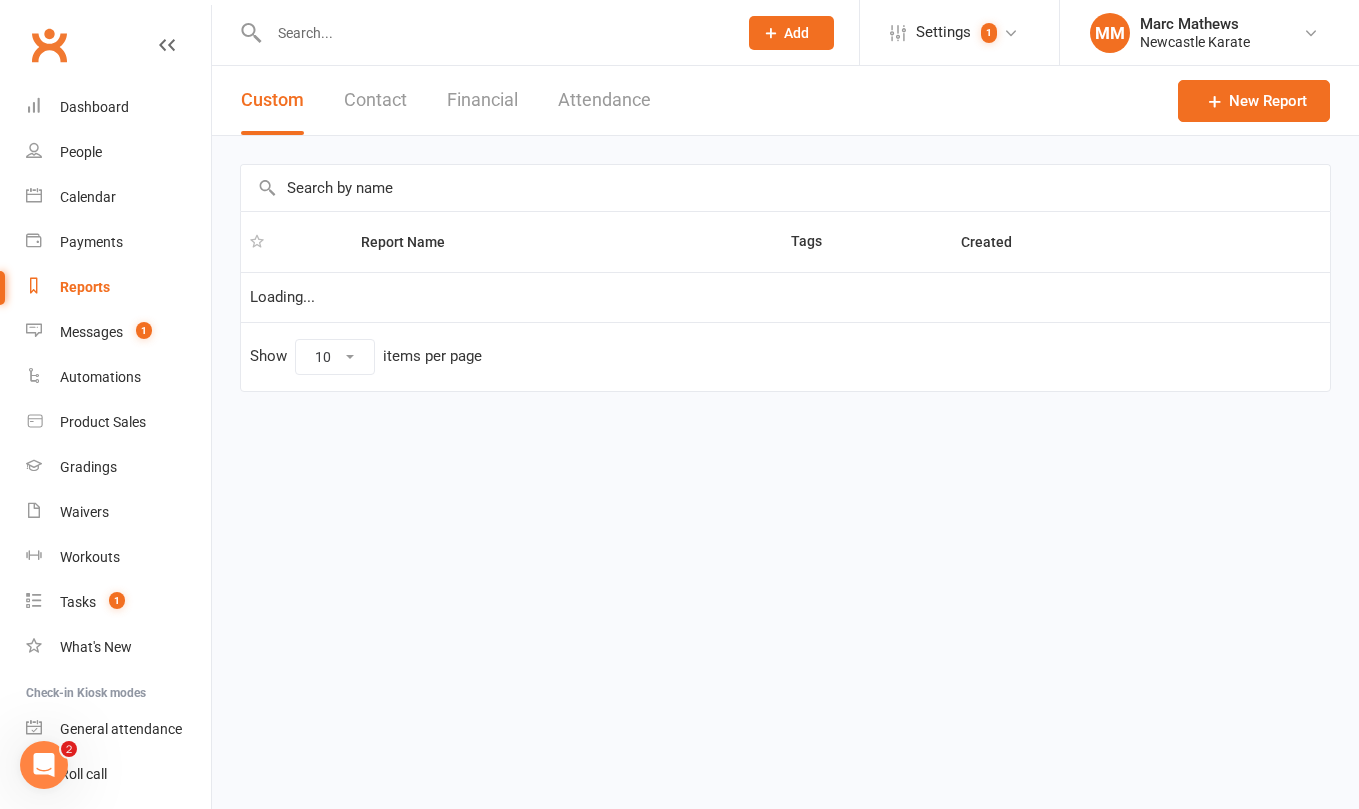 select on "100" 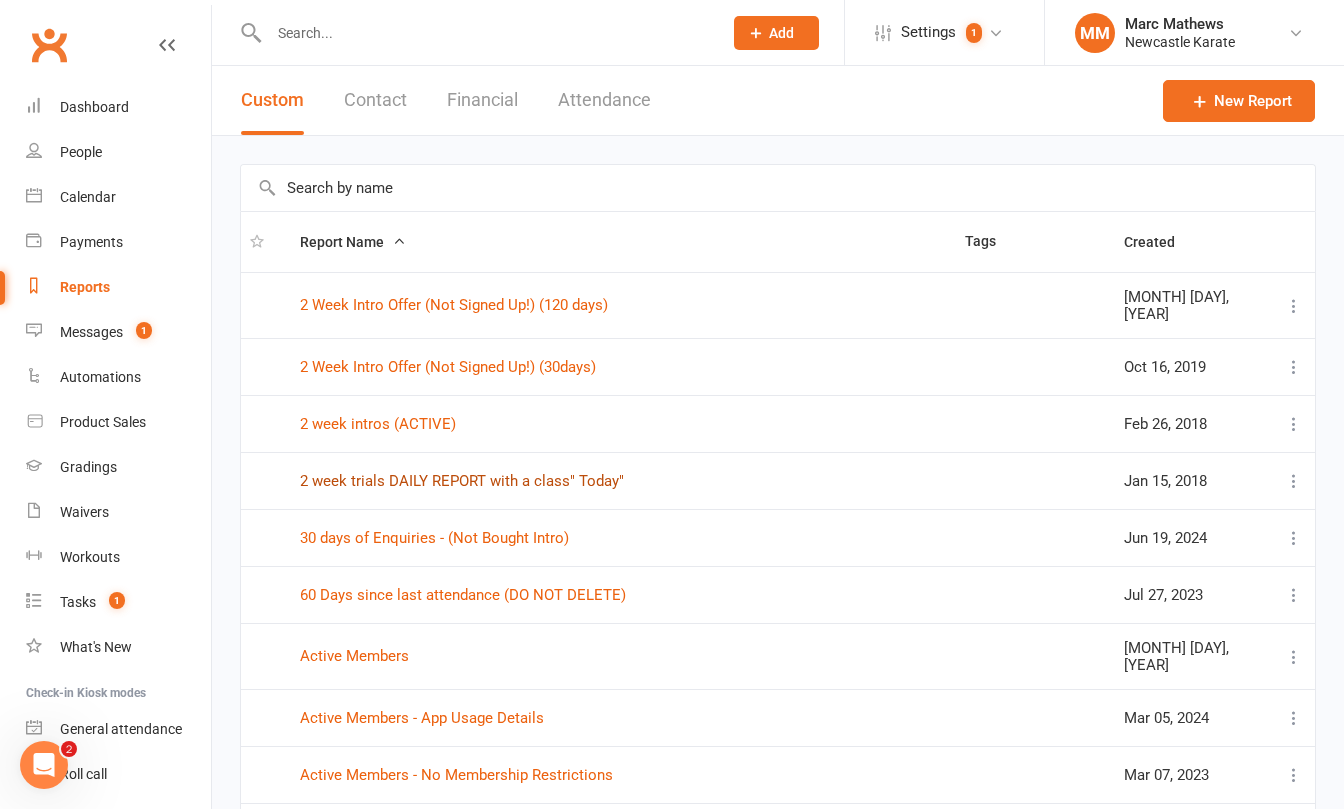 click on "2 week trials DAILY REPORT with a class" Today"" at bounding box center (462, 481) 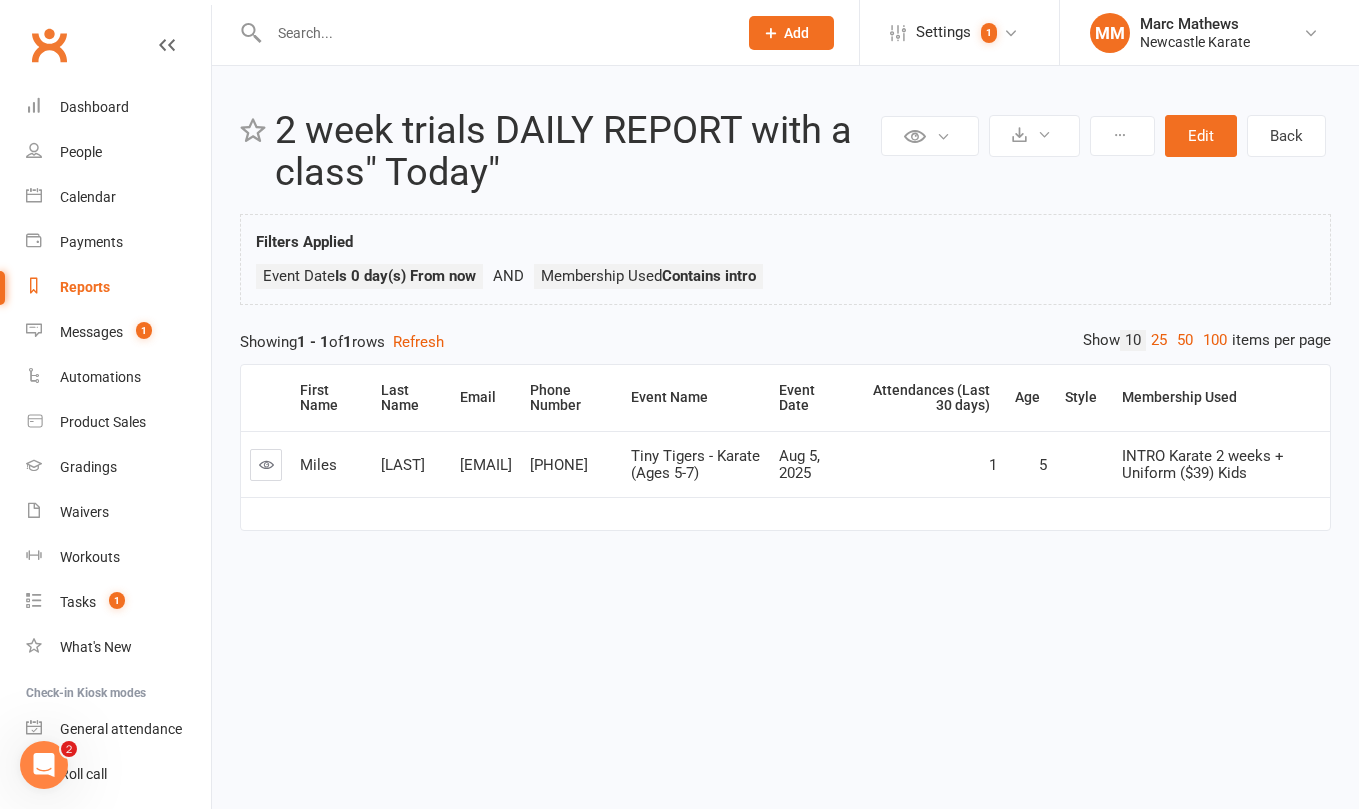 click on "Clubworx" at bounding box center [49, 45] 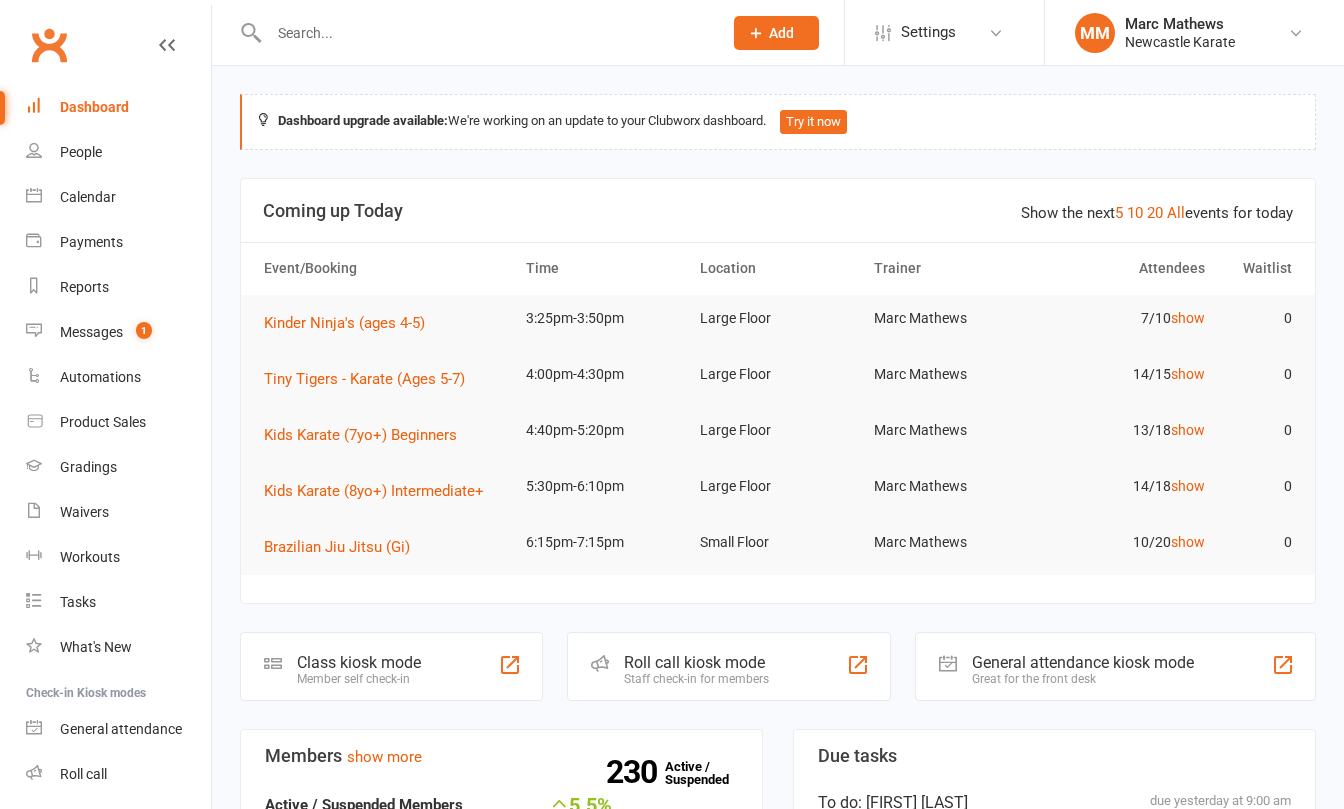 scroll, scrollTop: 0, scrollLeft: 0, axis: both 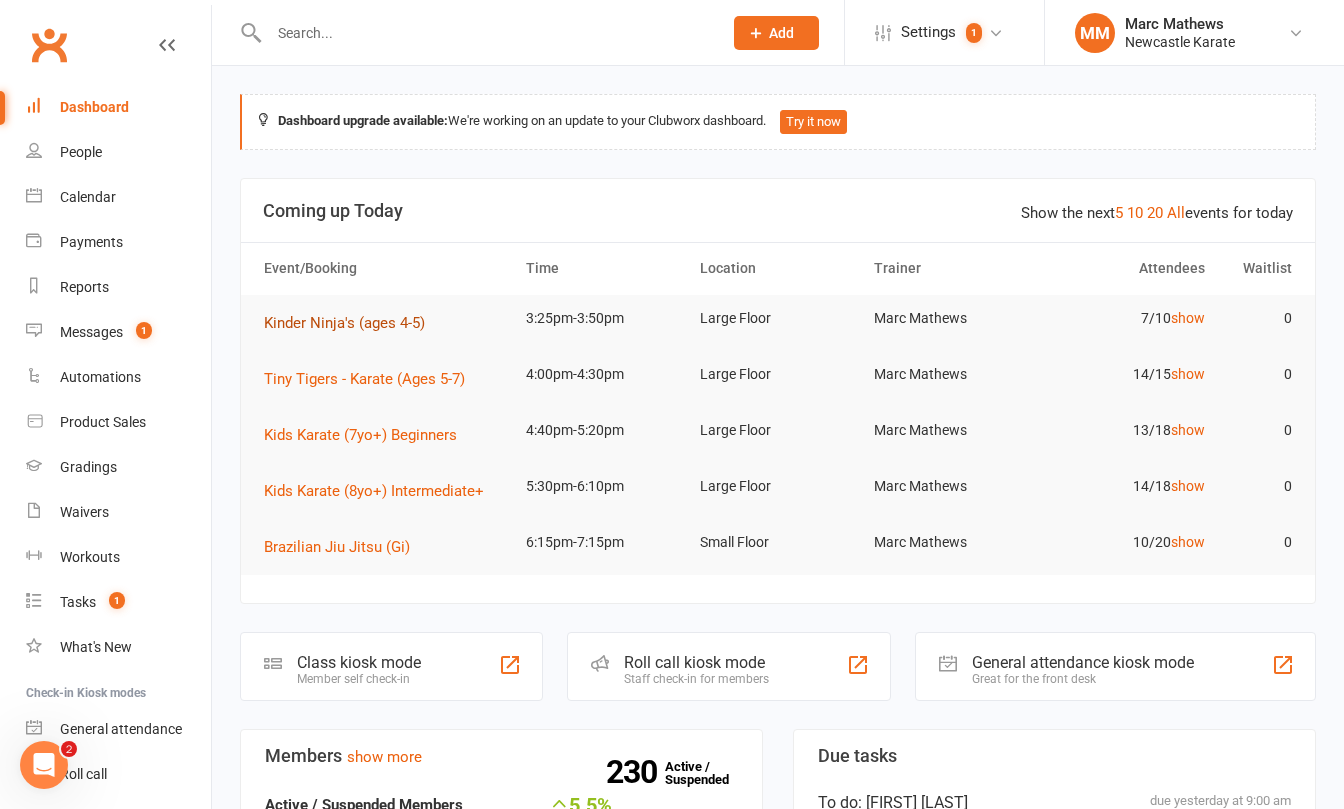 click on "Kinder Ninja's (ages 4-5)" at bounding box center [344, 323] 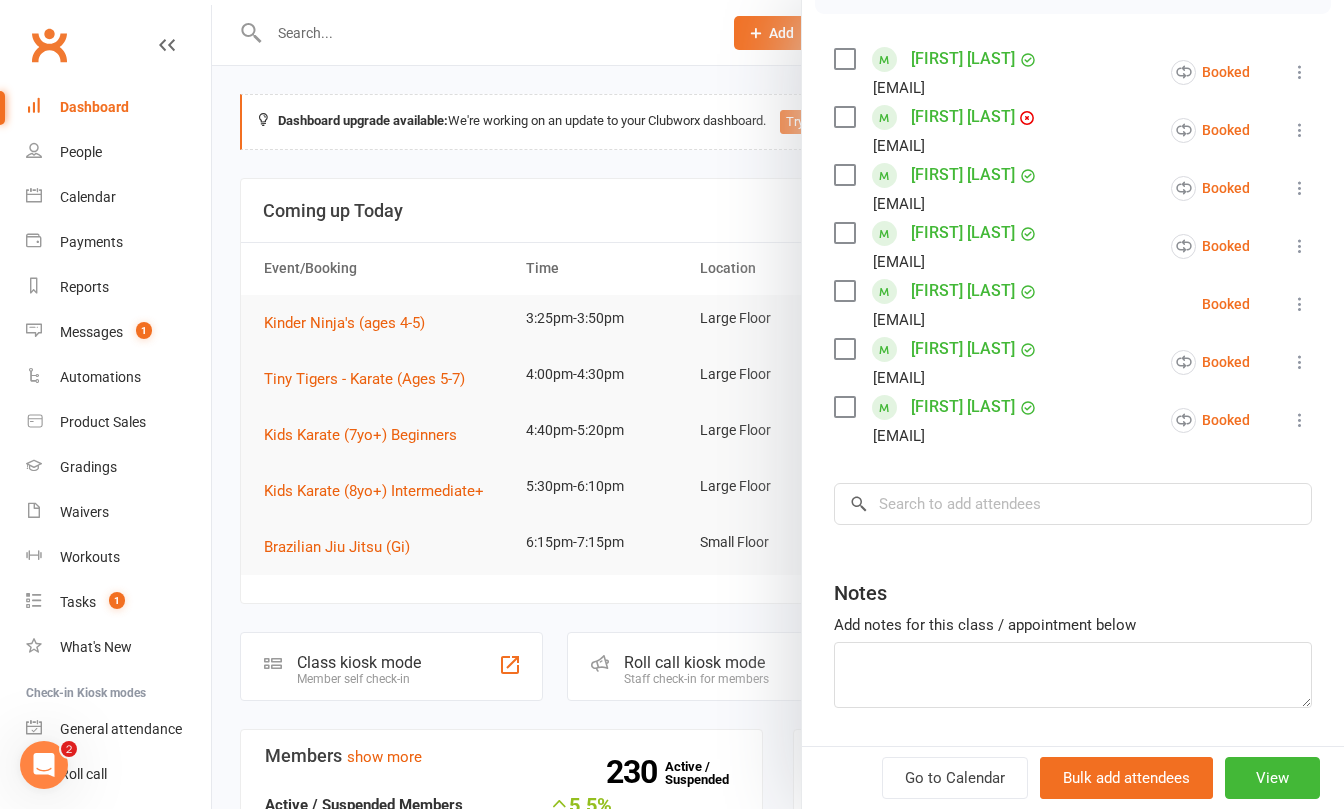 scroll, scrollTop: 0, scrollLeft: 0, axis: both 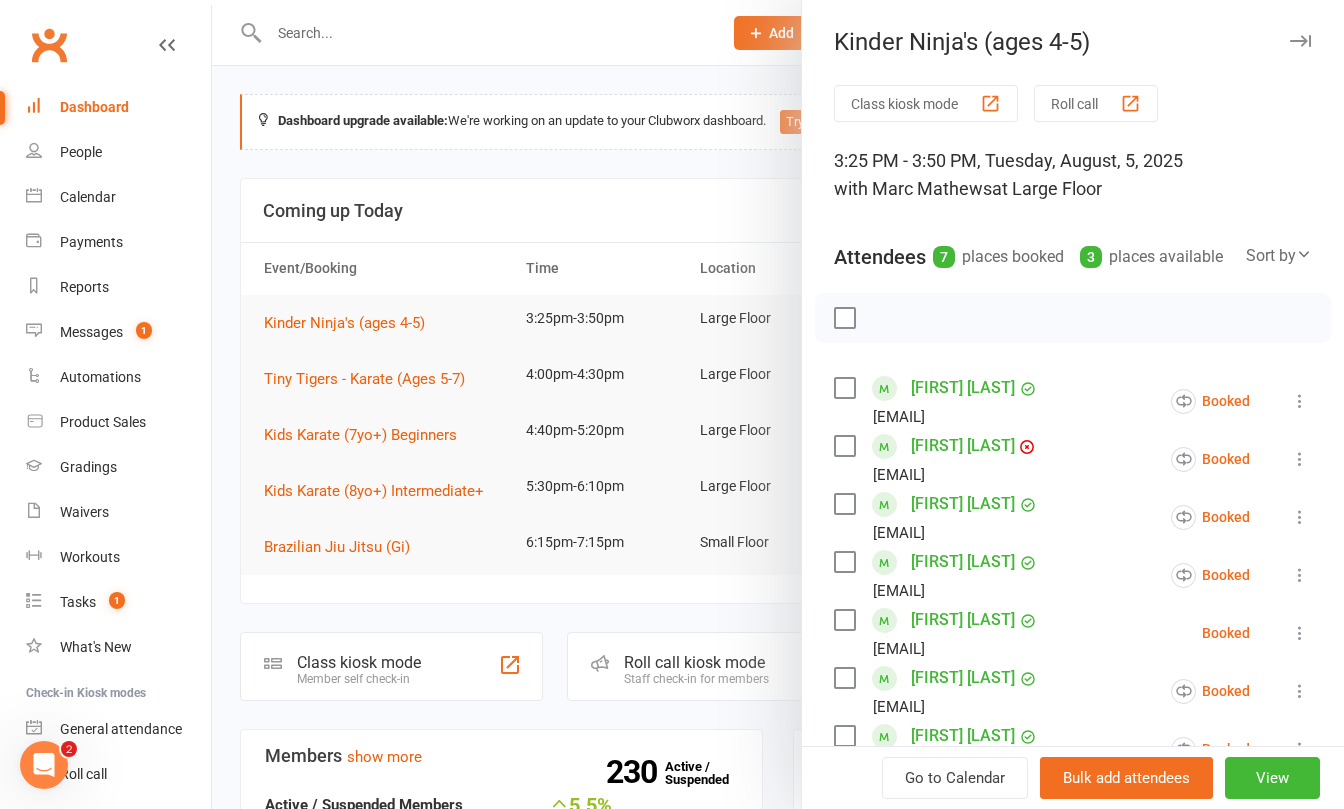 click on "Clubworx" at bounding box center (49, 45) 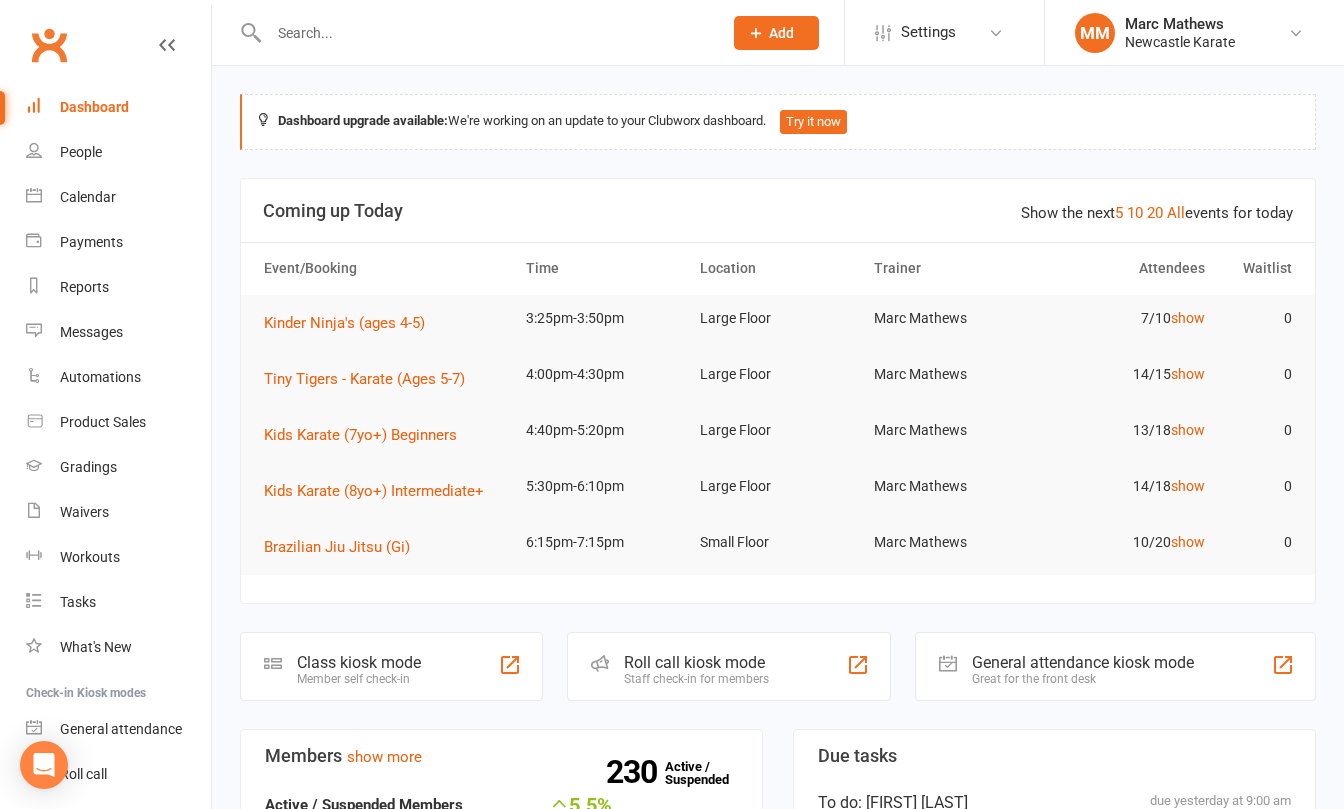 scroll, scrollTop: 0, scrollLeft: 0, axis: both 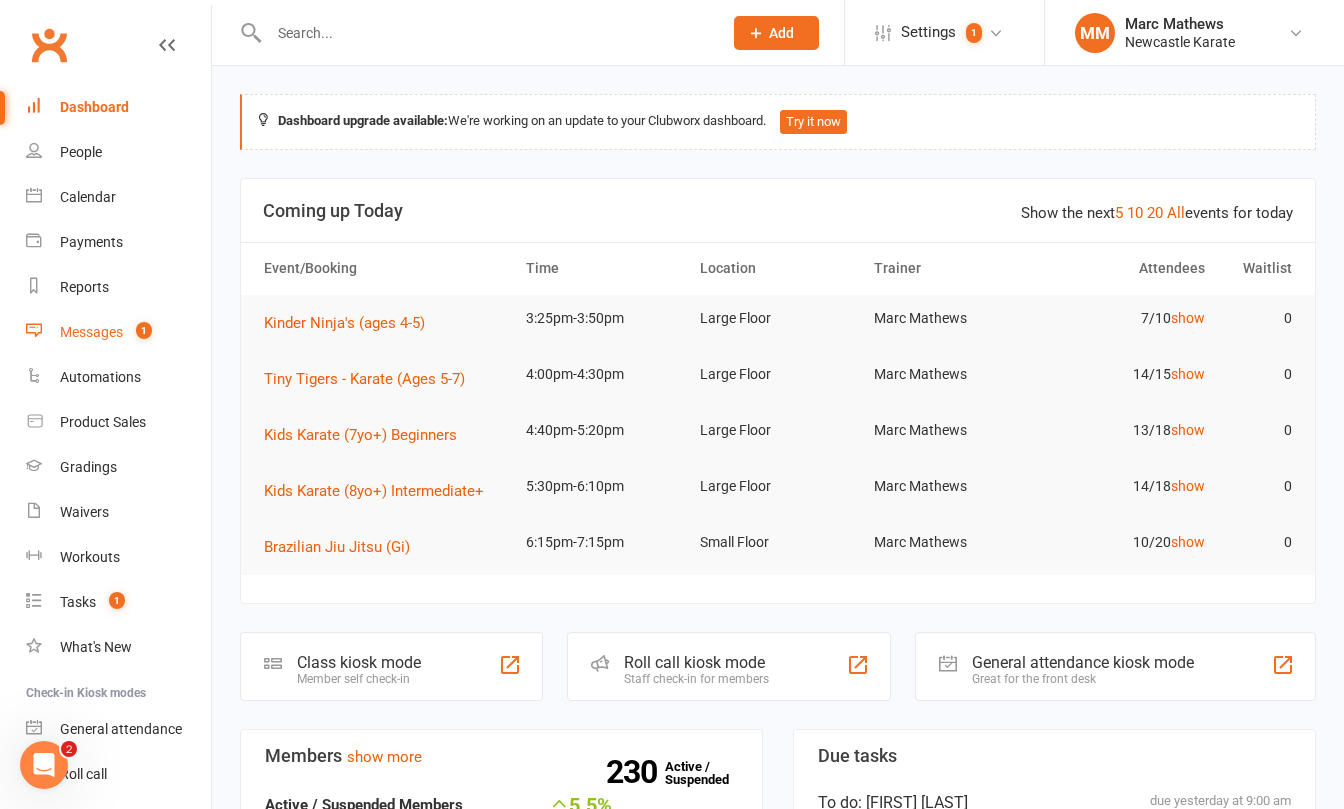 click on "Messages   1" at bounding box center [118, 332] 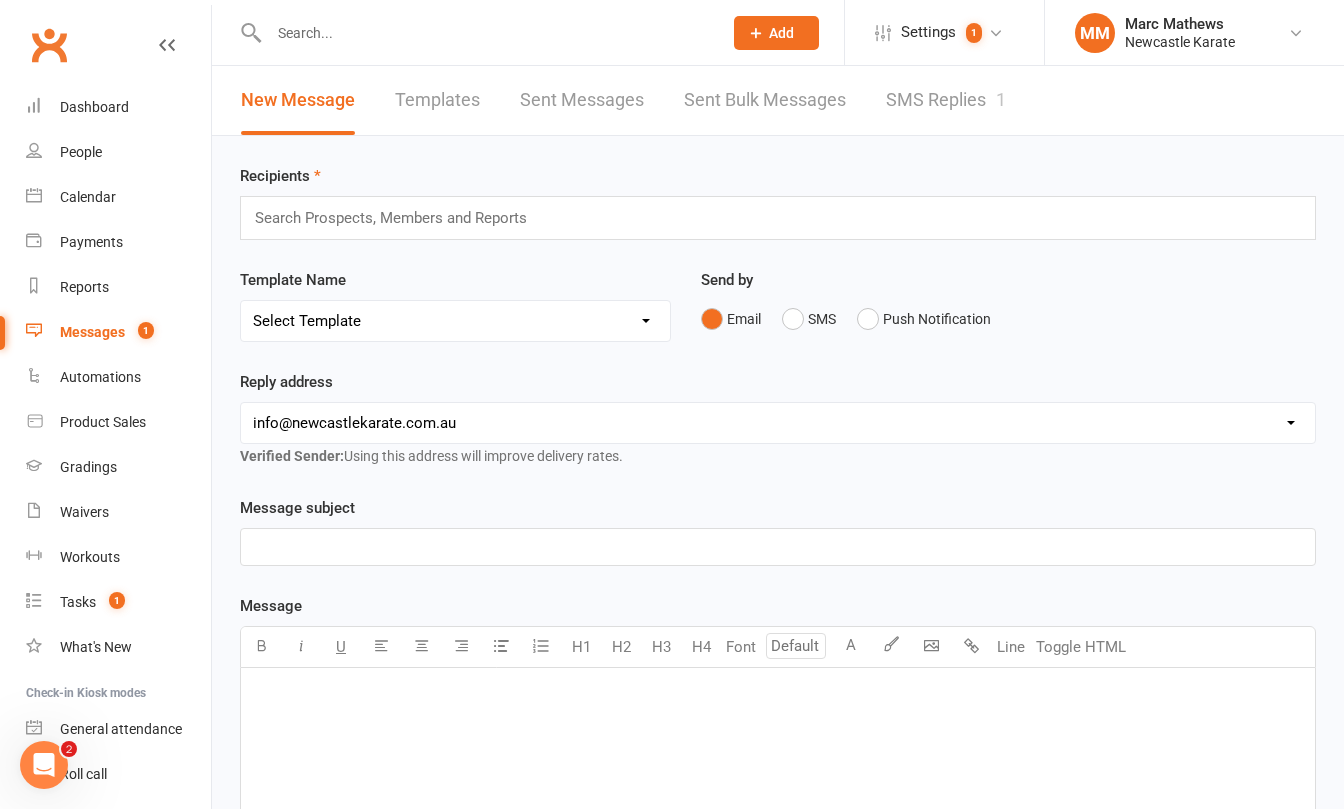 click on "1" at bounding box center [1001, 99] 